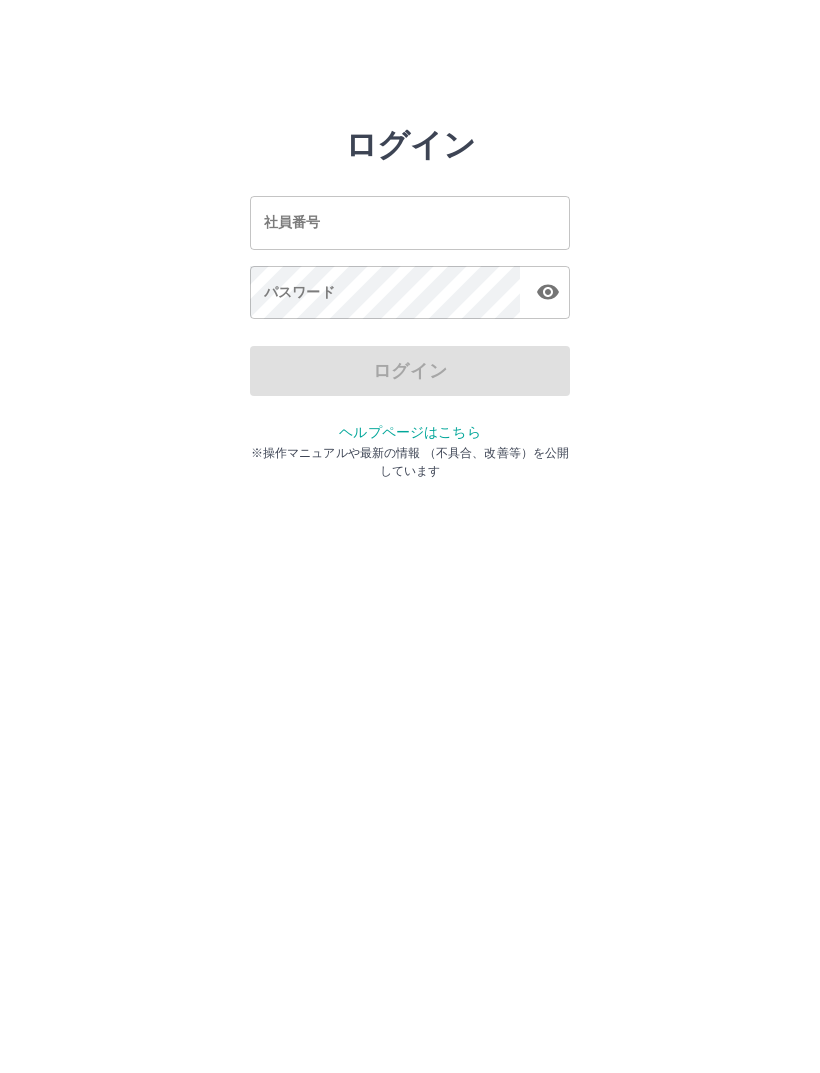 scroll, scrollTop: 0, scrollLeft: 0, axis: both 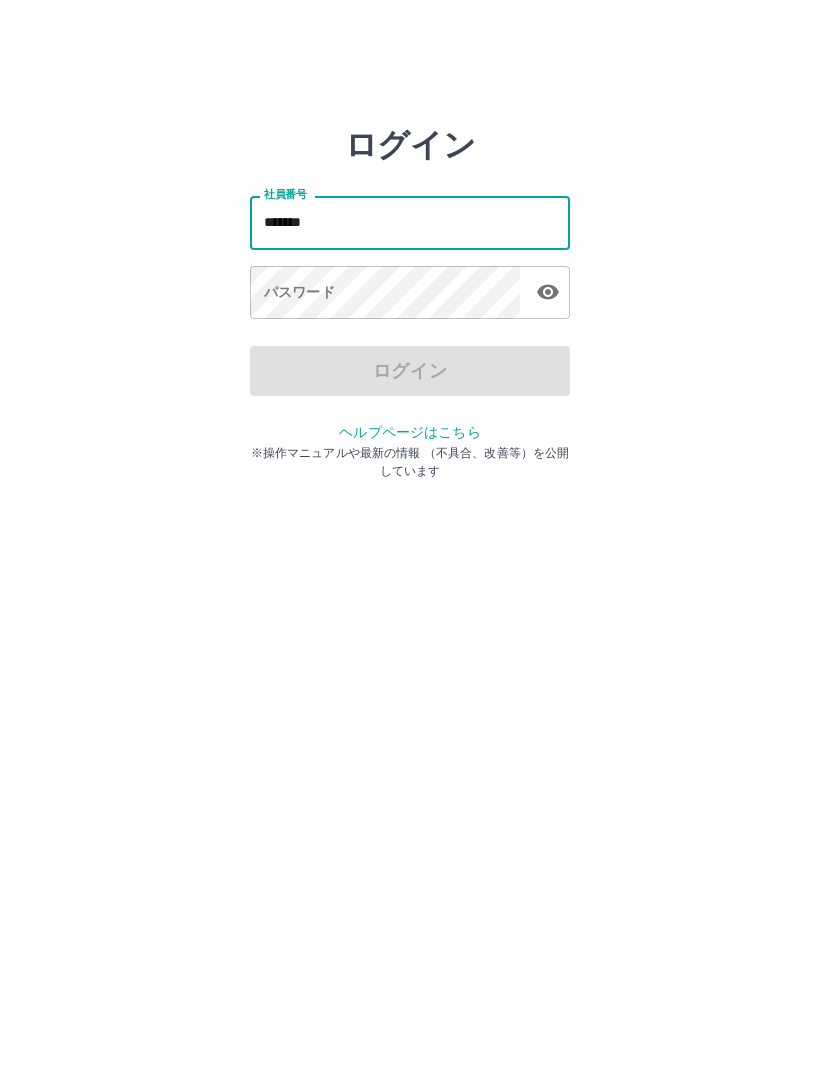 type on "*******" 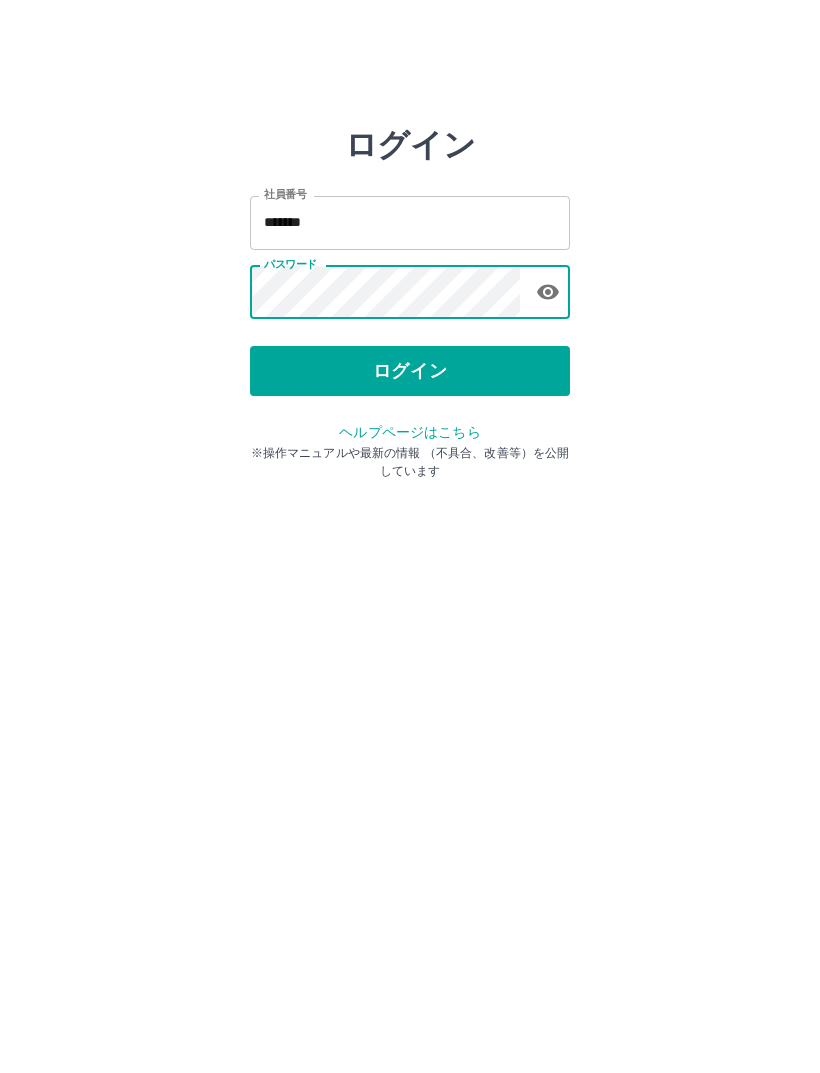 click on "ログイン" at bounding box center (410, 371) 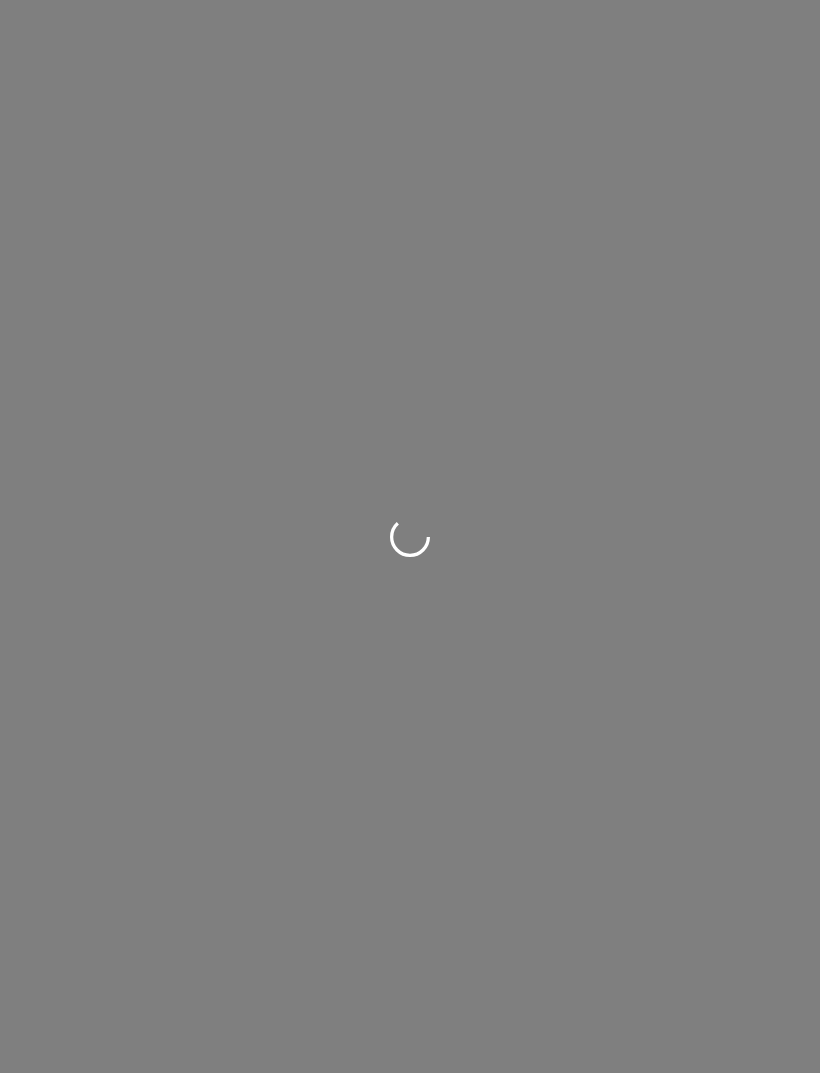 scroll, scrollTop: 0, scrollLeft: 0, axis: both 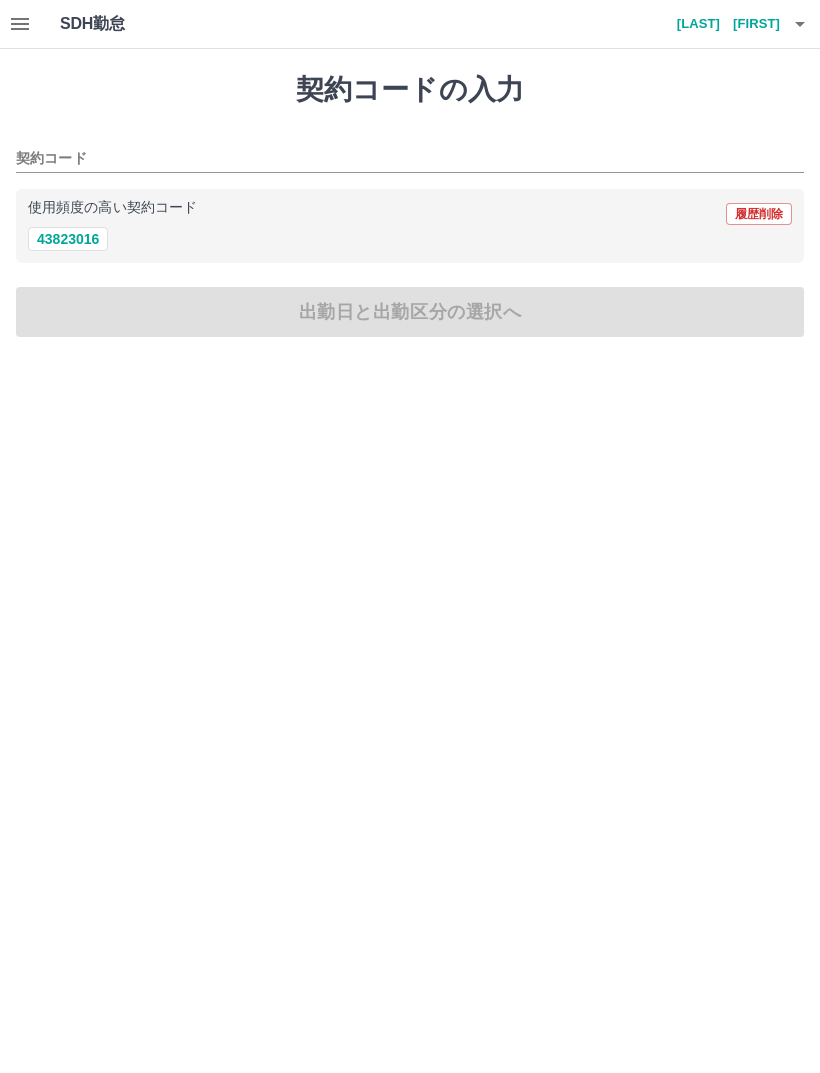 click on "43823016" at bounding box center (68, 239) 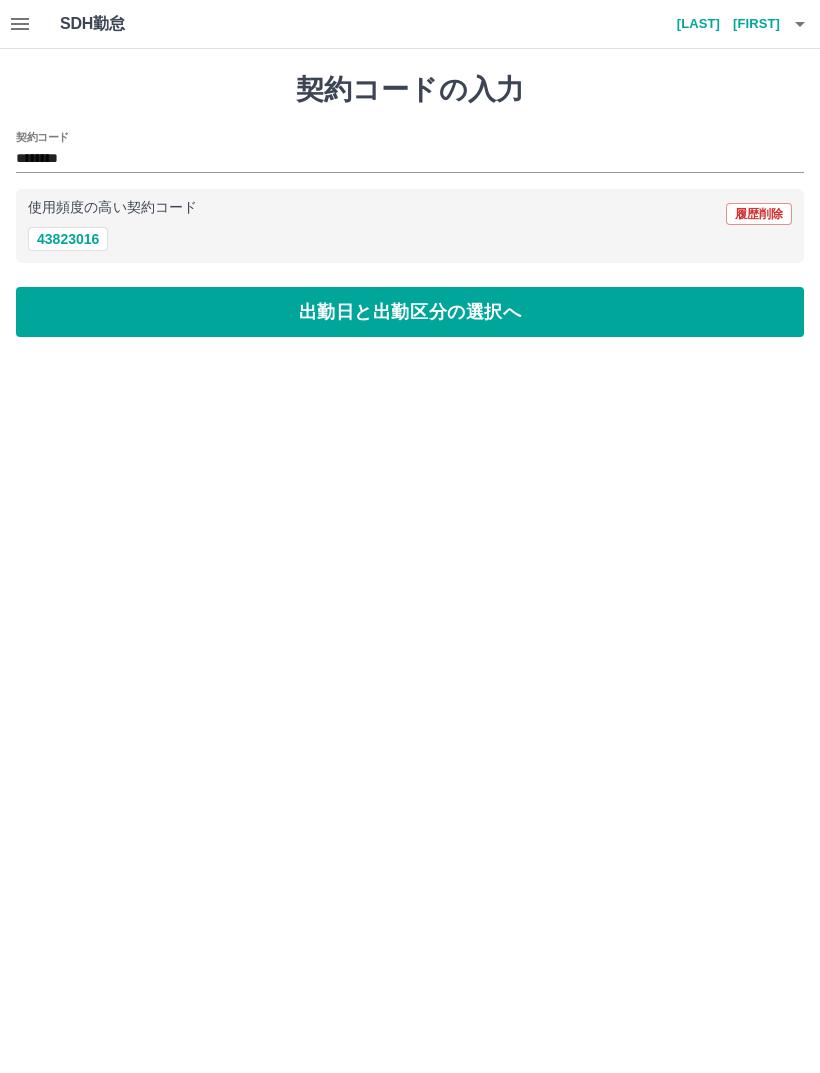 click on "出勤日と出勤区分の選択へ" at bounding box center [410, 312] 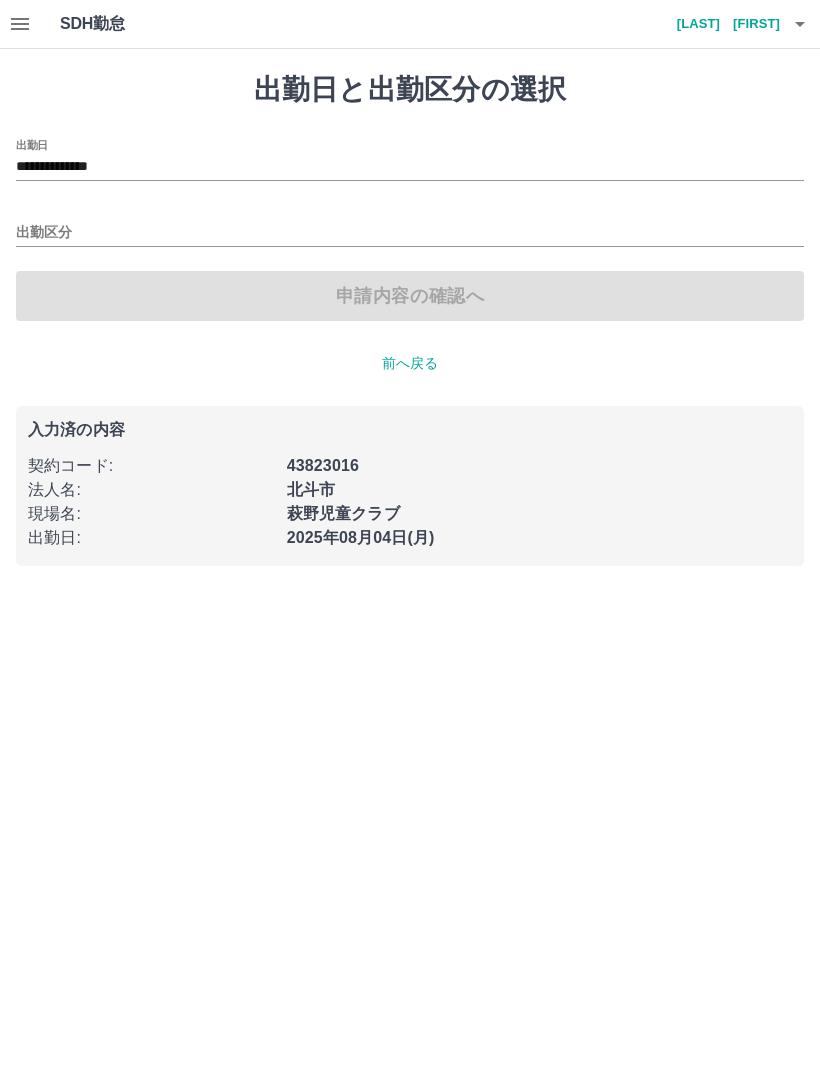 click on "出勤区分" at bounding box center (410, 233) 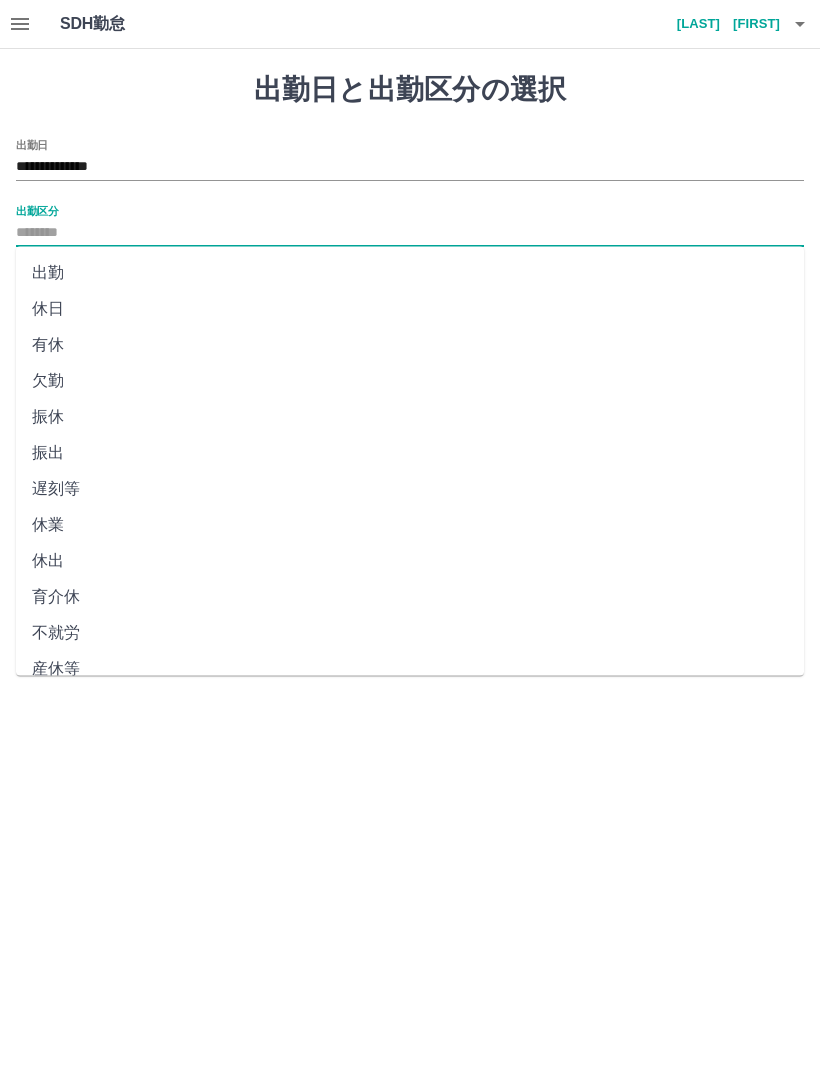 click on "出勤" at bounding box center [410, 273] 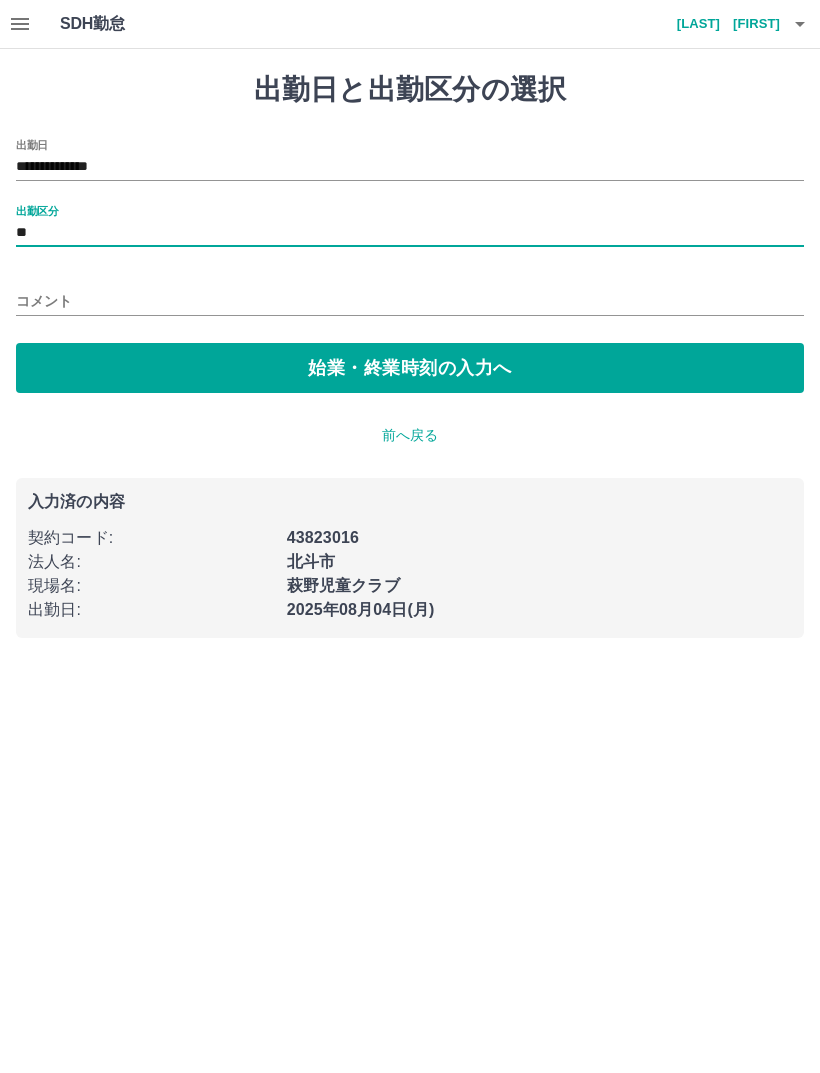 click on "始業・終業時刻の入力へ" at bounding box center (410, 368) 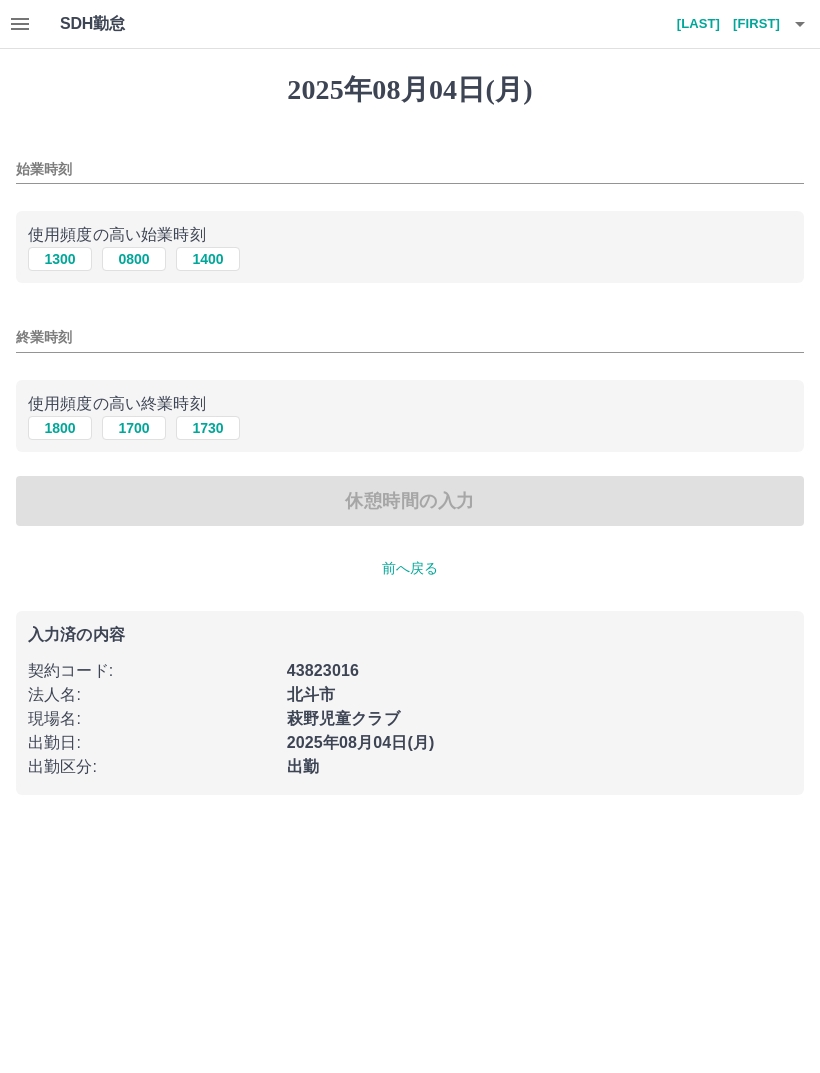 click on "1300" at bounding box center [60, 259] 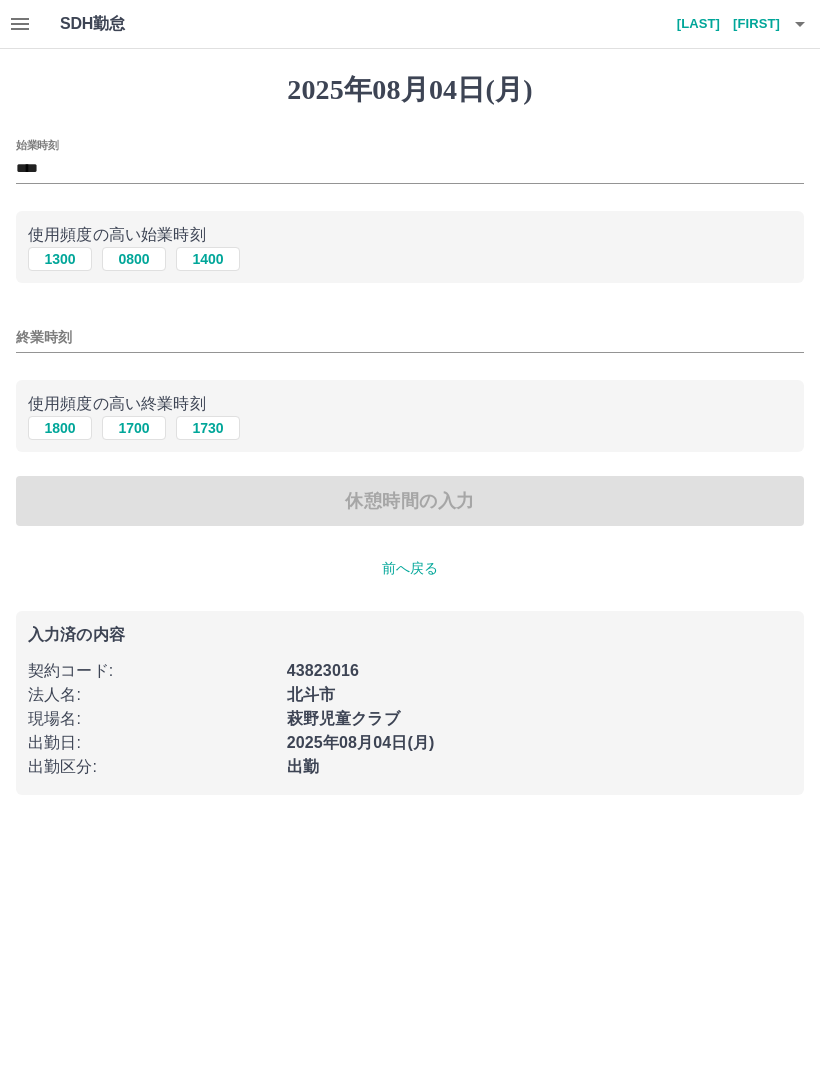 click on "1800" at bounding box center (60, 428) 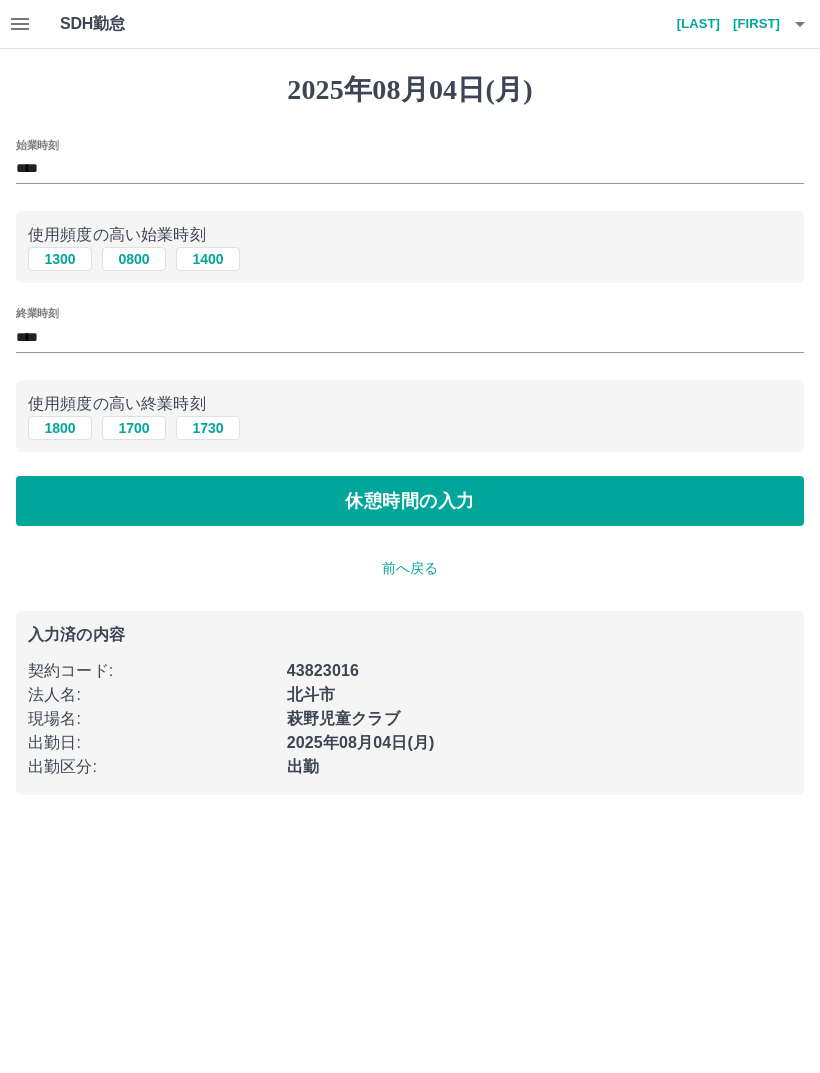 click on "休憩時間の入力" at bounding box center (410, 501) 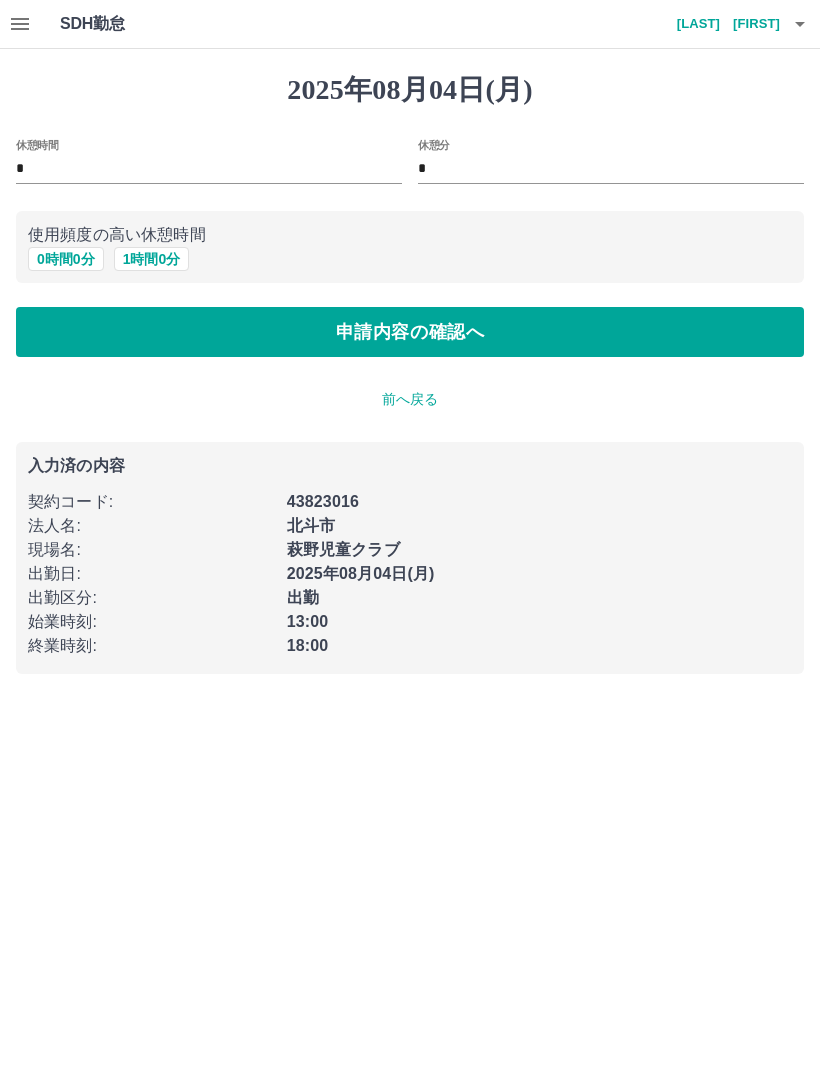 click on "申請内容の確認へ" at bounding box center [410, 332] 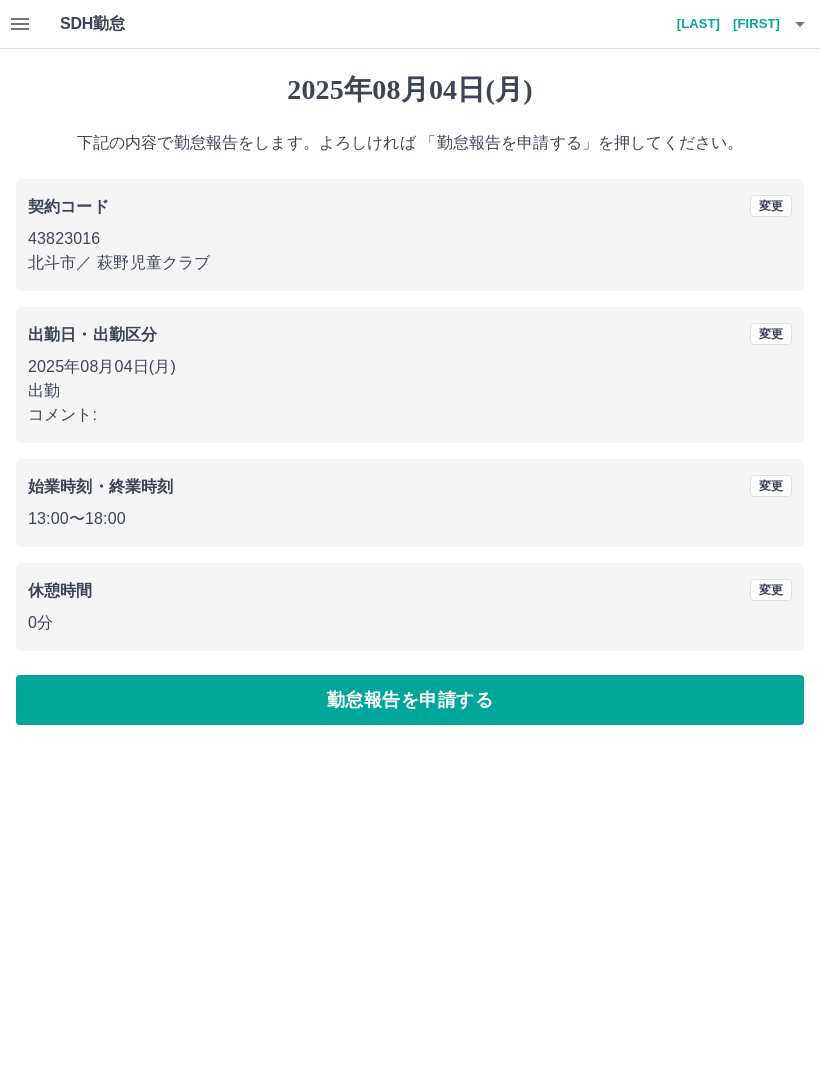 click on "勤怠報告を申請する" at bounding box center (410, 700) 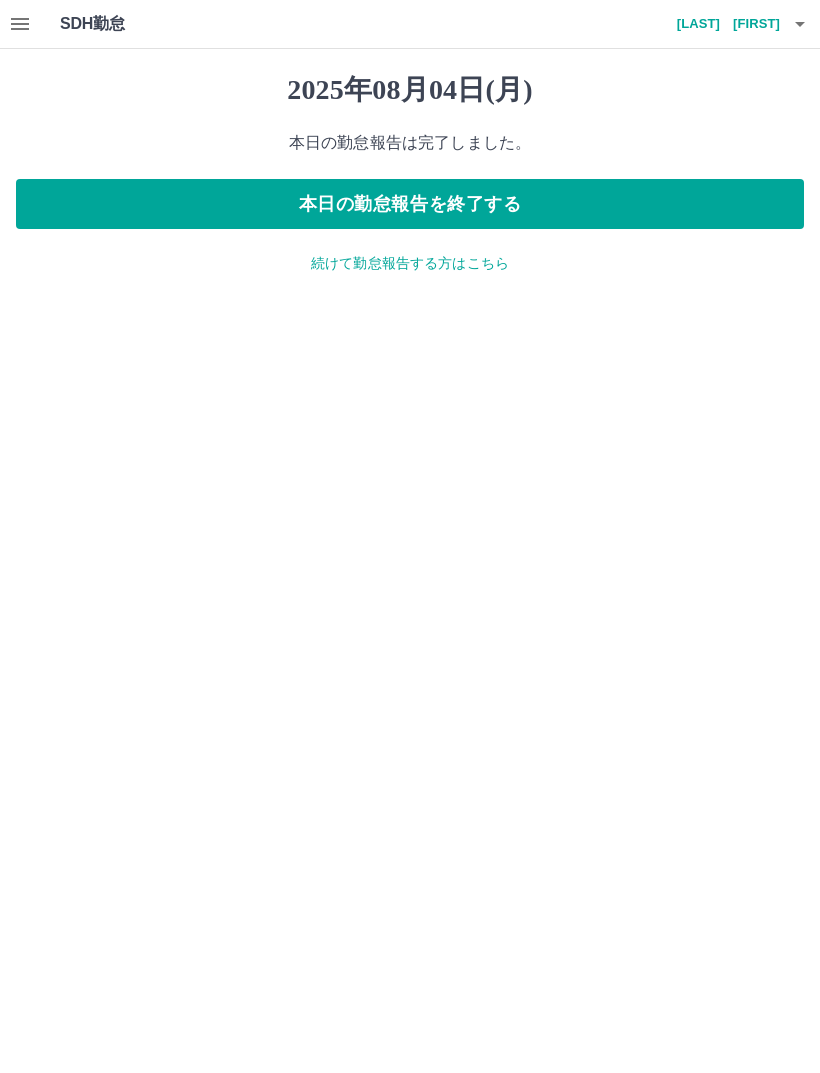 click on "続けて勤怠報告する方はこちら" at bounding box center [410, 263] 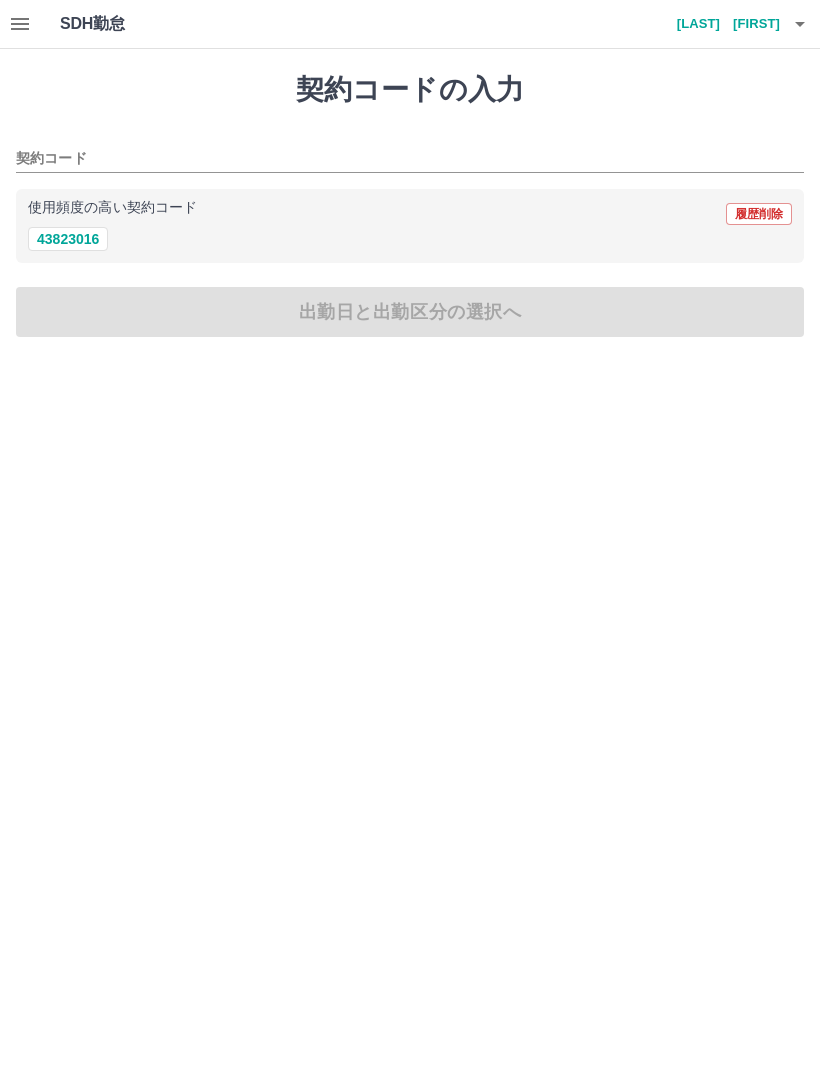 click on "43823016" at bounding box center (68, 239) 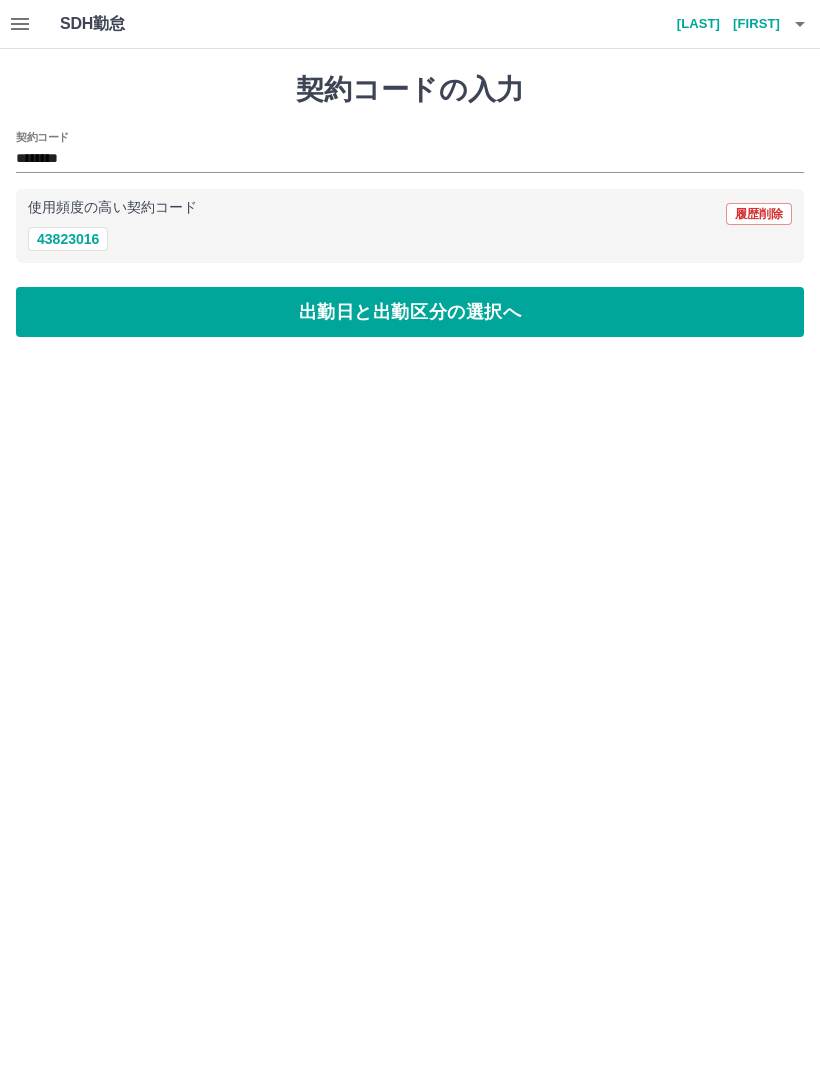click on "出勤日と出勤区分の選択へ" at bounding box center (410, 312) 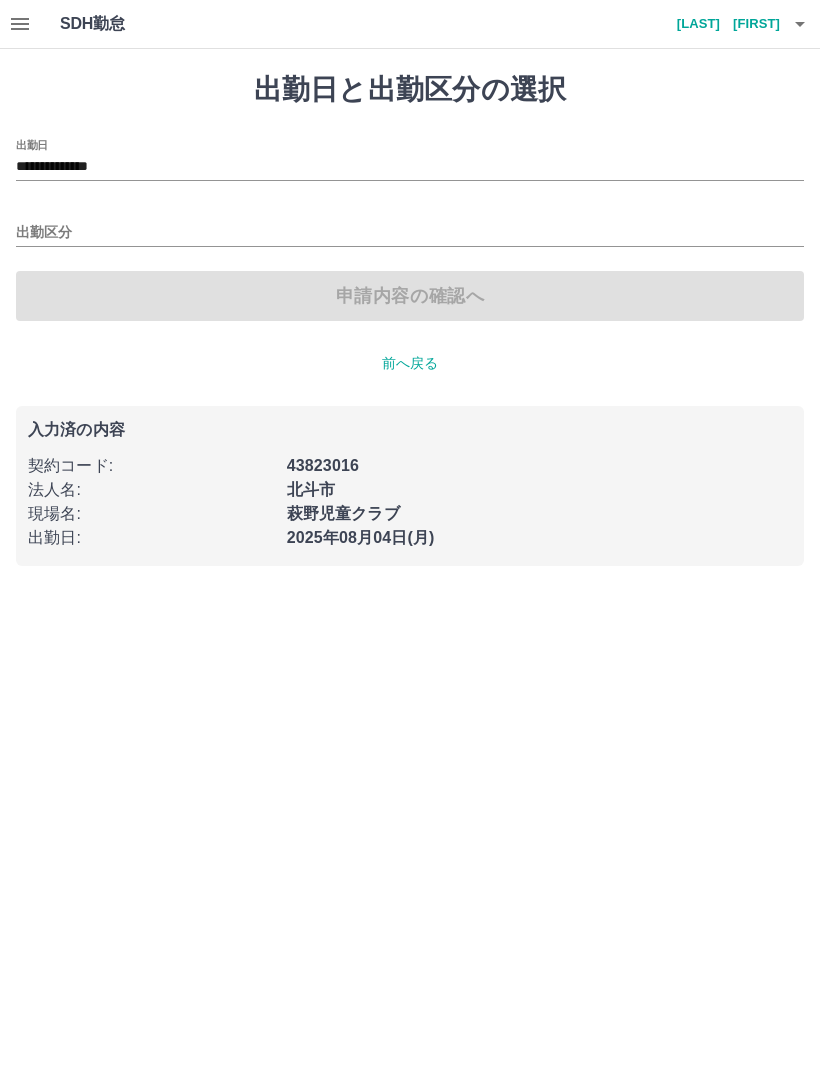 click on "**********" at bounding box center [410, 167] 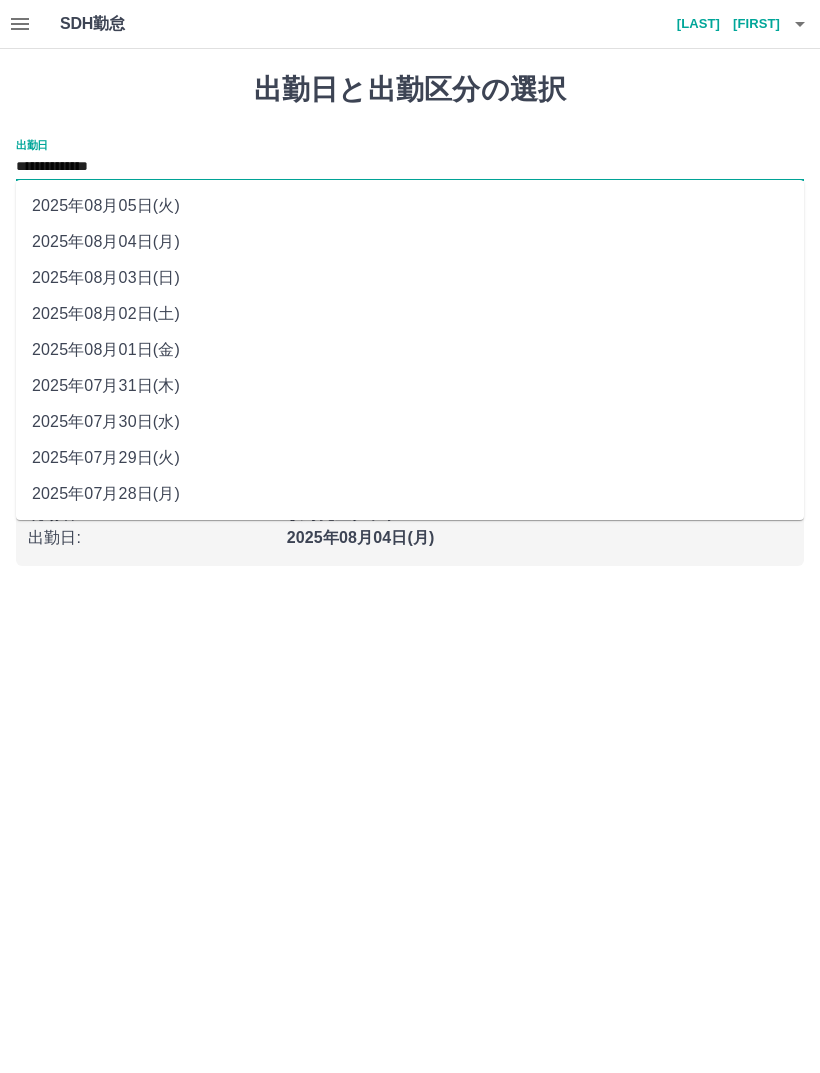 click on "2025年08月01日(金)" at bounding box center (410, 350) 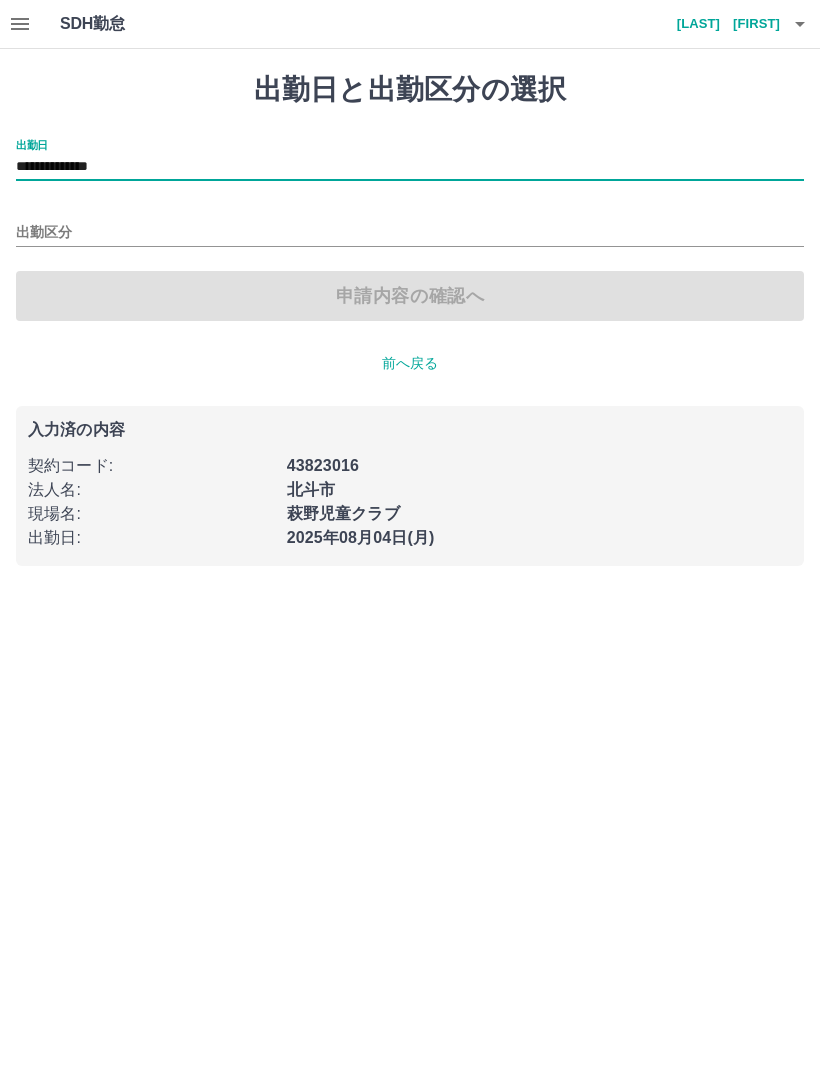 click on "出勤区分" at bounding box center (410, 233) 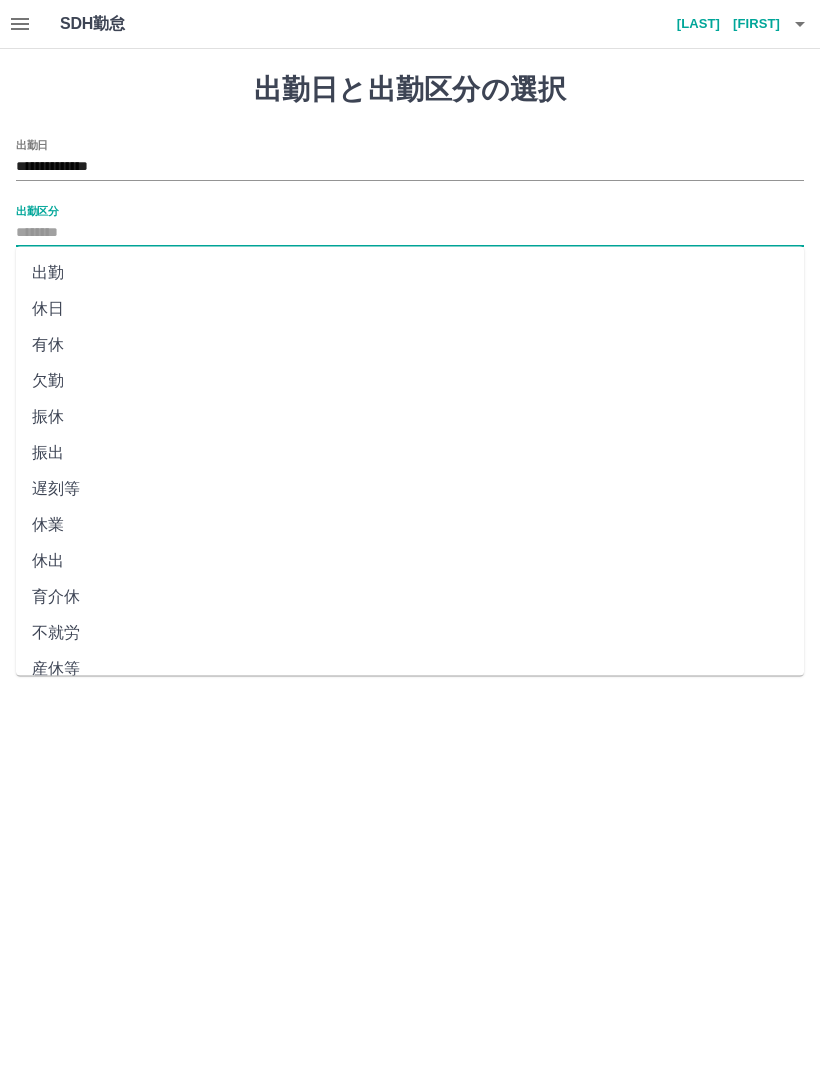 click on "休日" at bounding box center (410, 309) 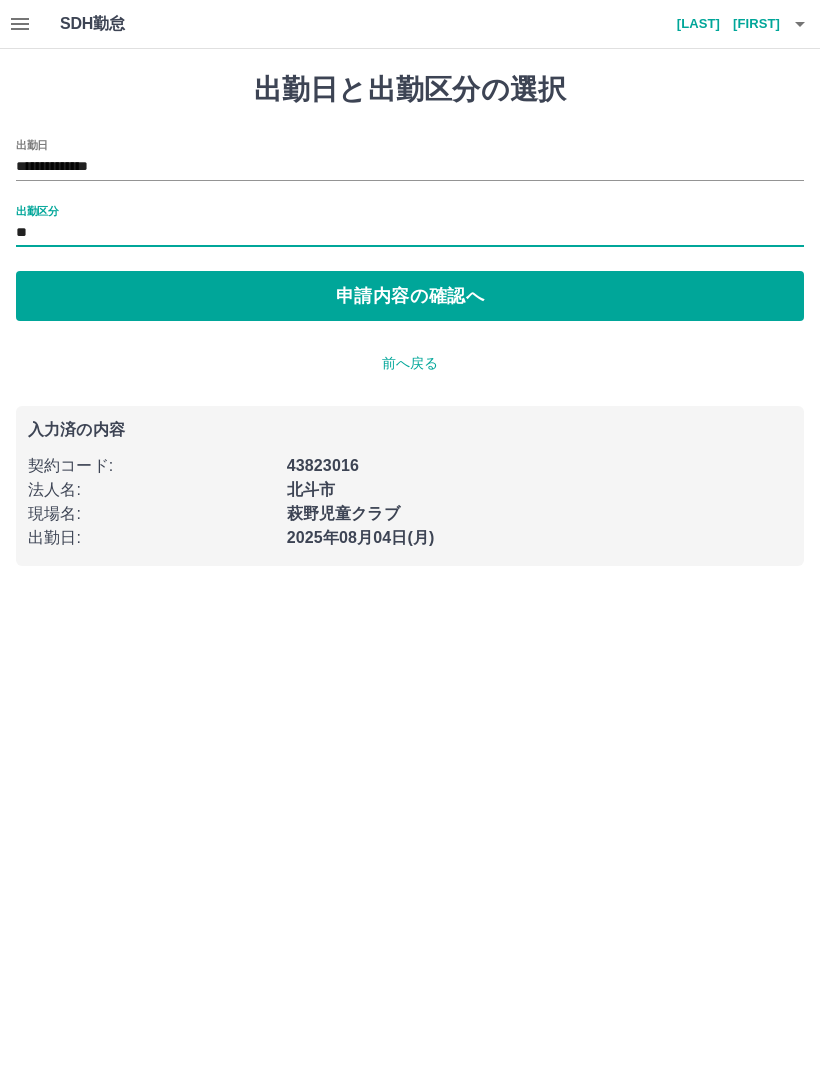 type on "**" 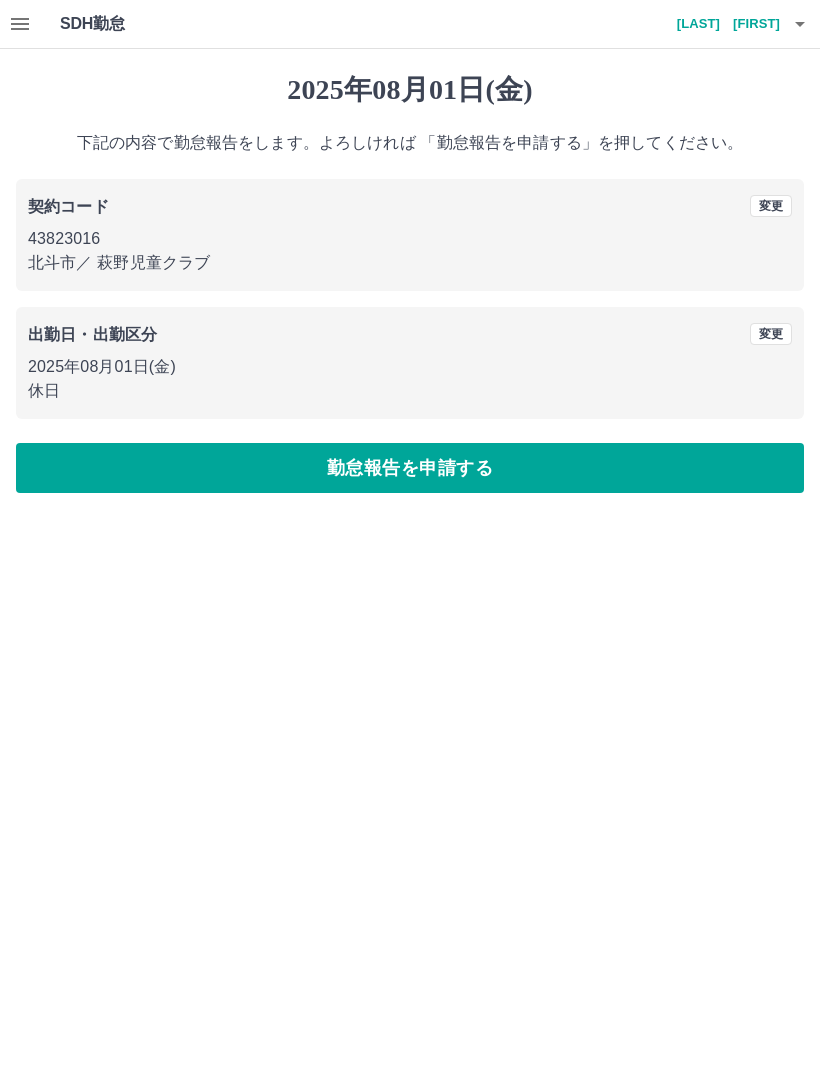 click on "勤怠報告を申請する" at bounding box center [410, 468] 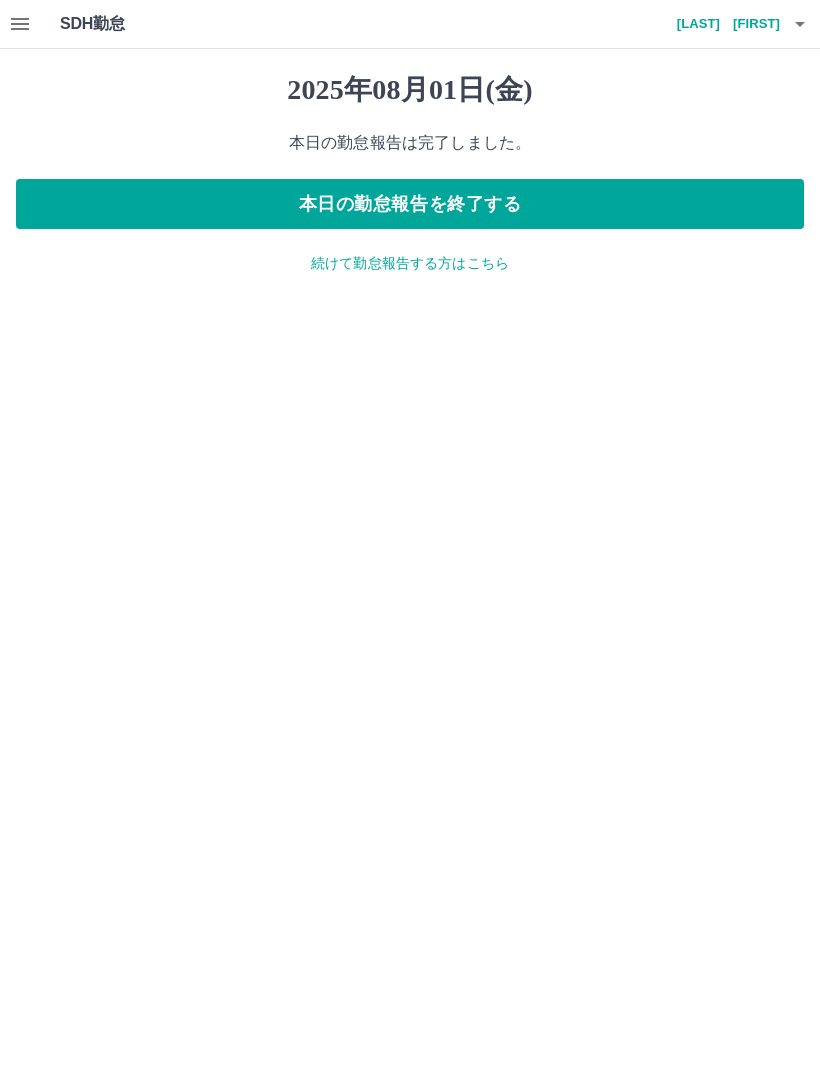 click on "続けて勤怠報告する方はこちら" at bounding box center (410, 263) 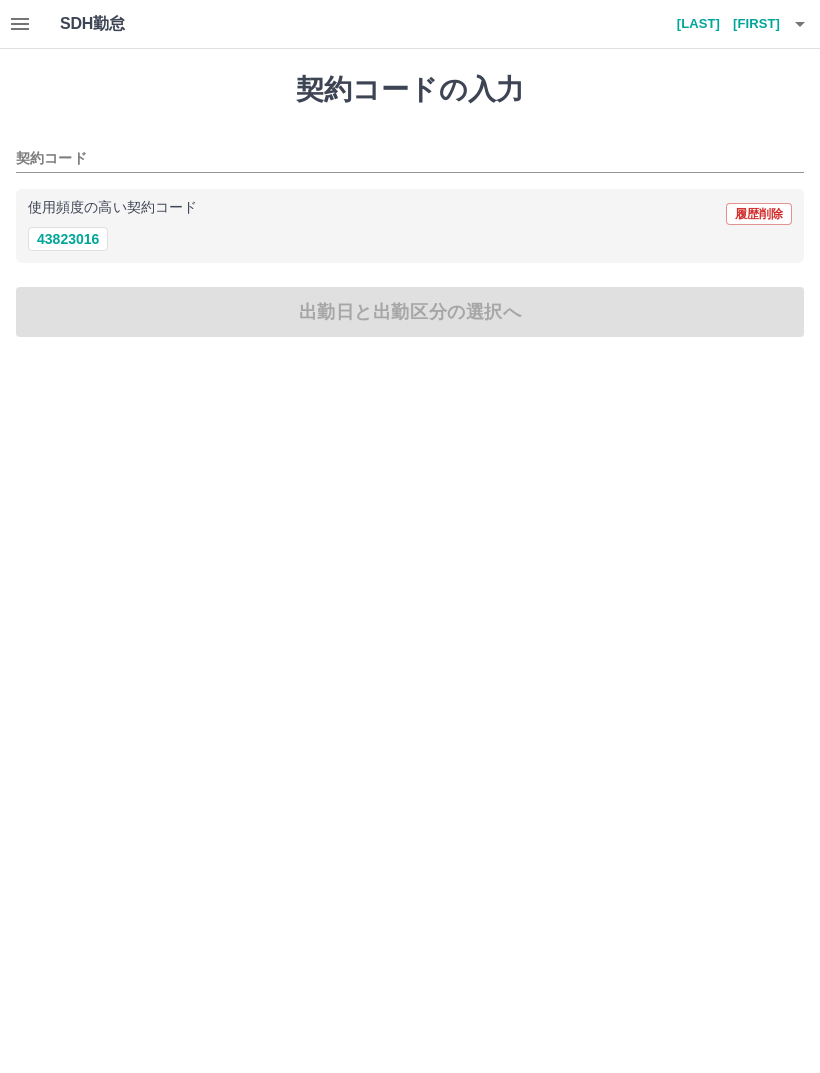 click on "43823016" at bounding box center [68, 239] 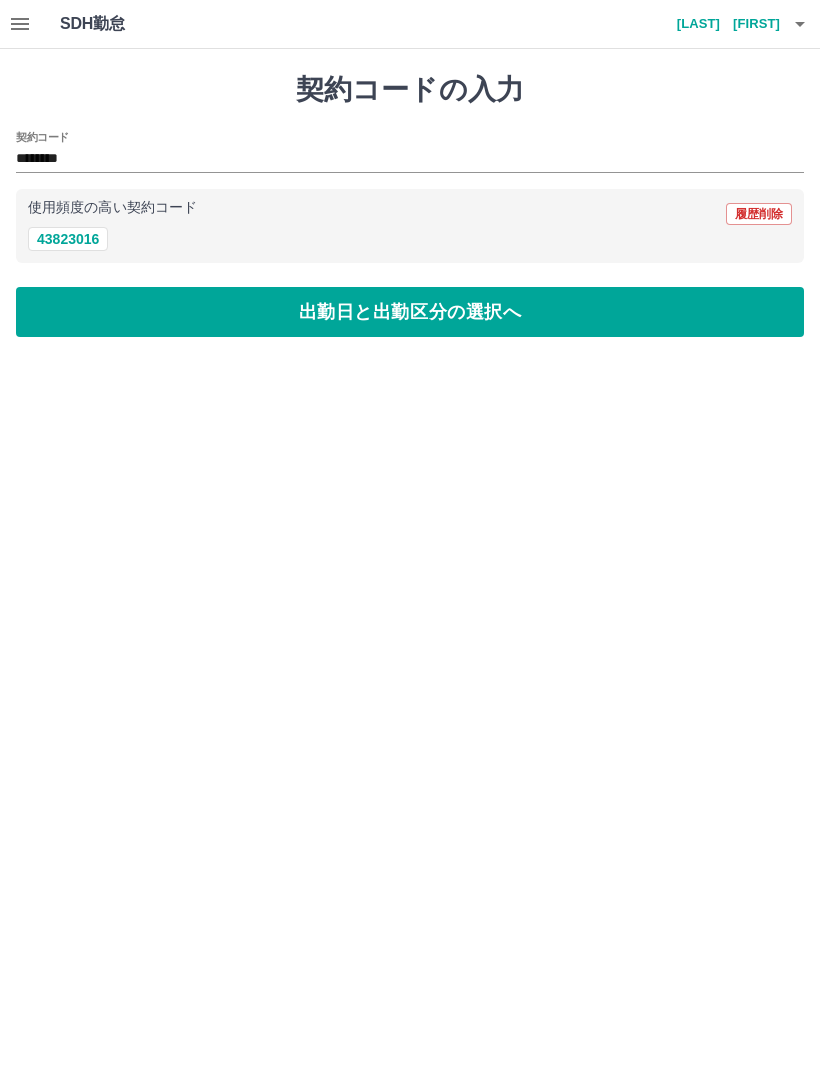 click on "出勤日と出勤区分の選択へ" at bounding box center [410, 312] 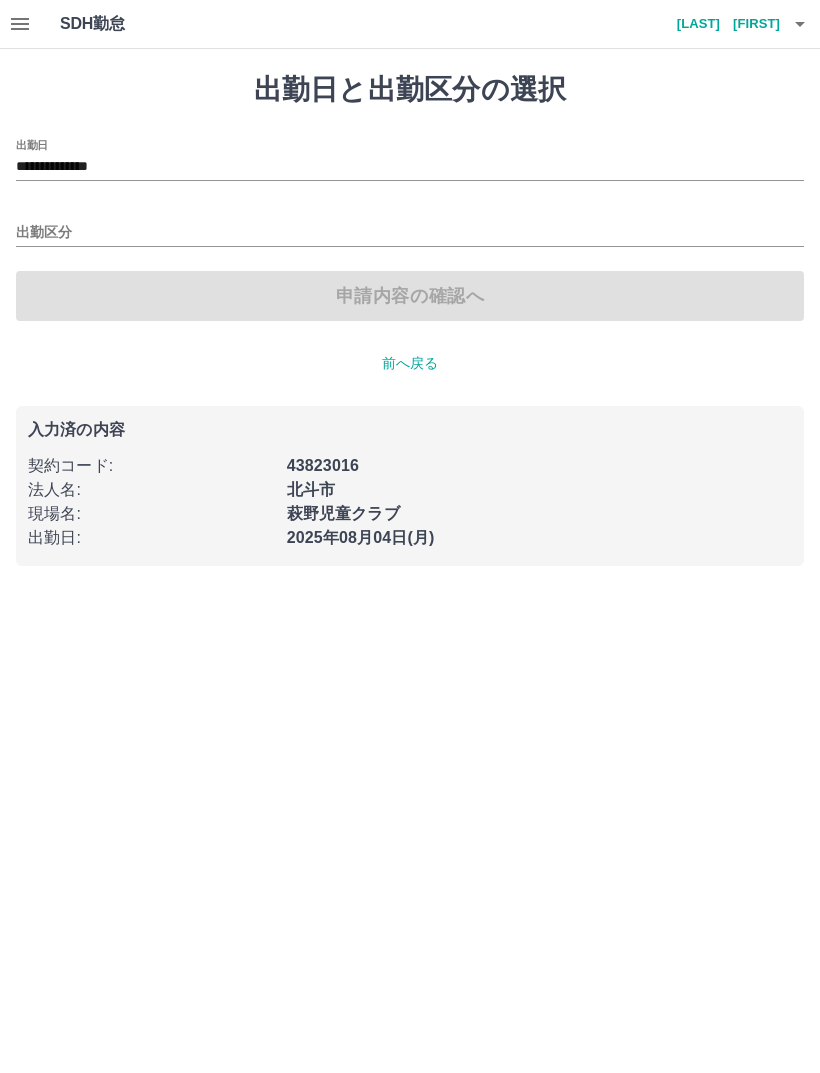 click on "**********" at bounding box center [410, 167] 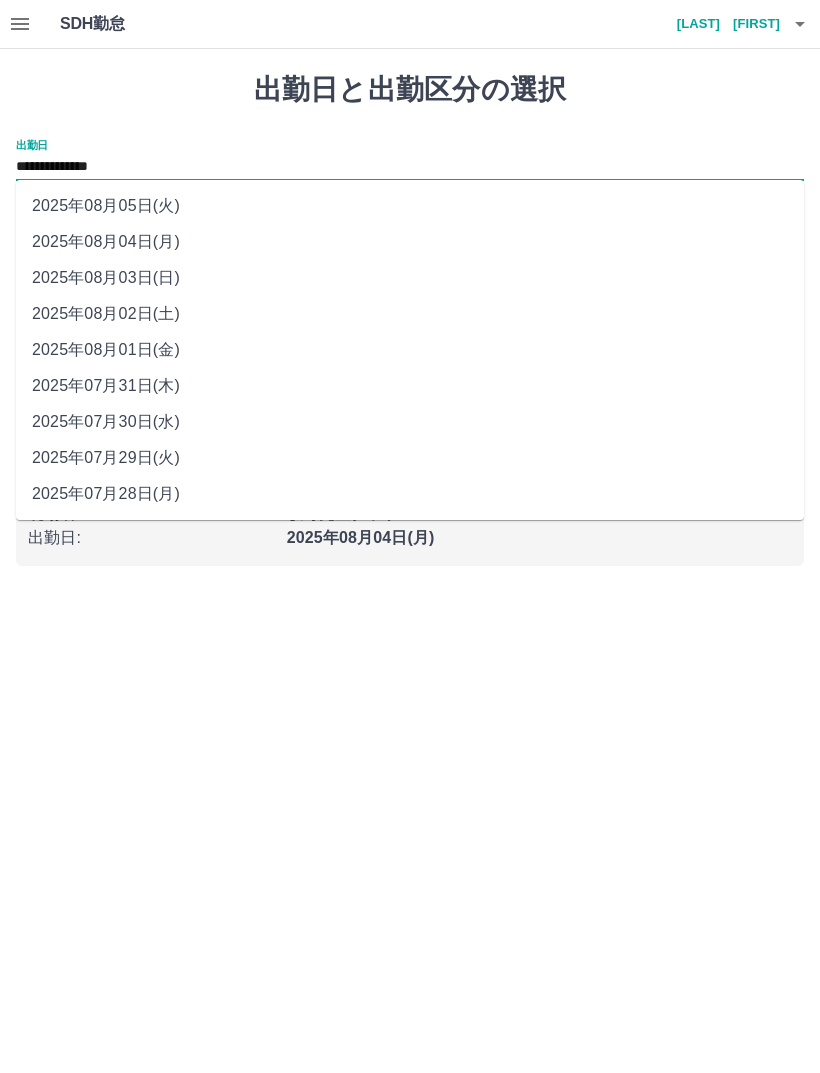 click on "2025年08月02日(土)" at bounding box center (410, 314) 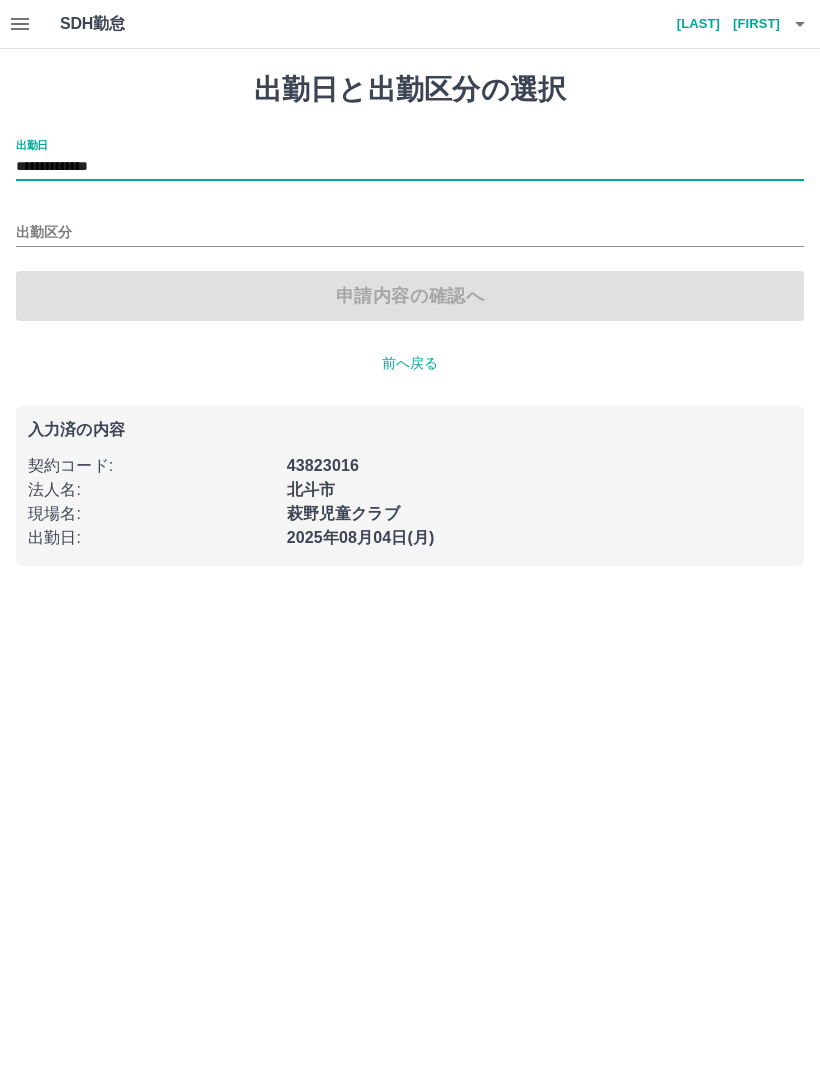 click on "出勤区分" at bounding box center (410, 233) 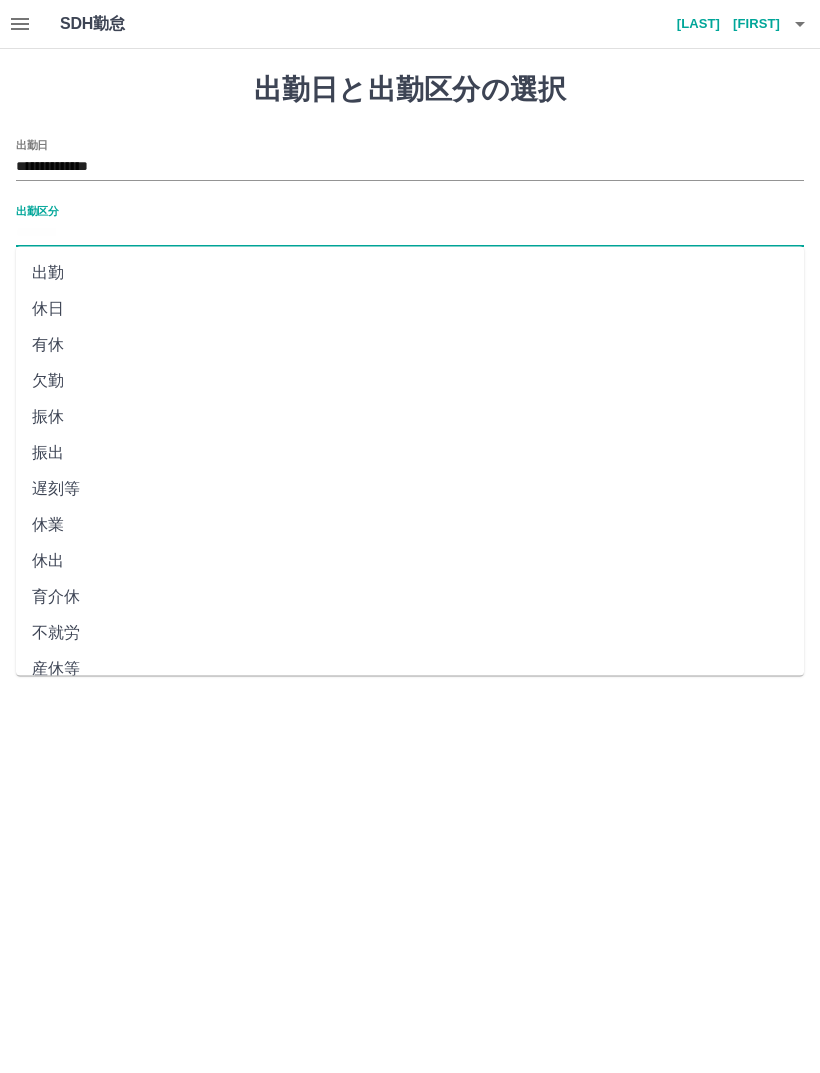 click on "休日" at bounding box center (410, 309) 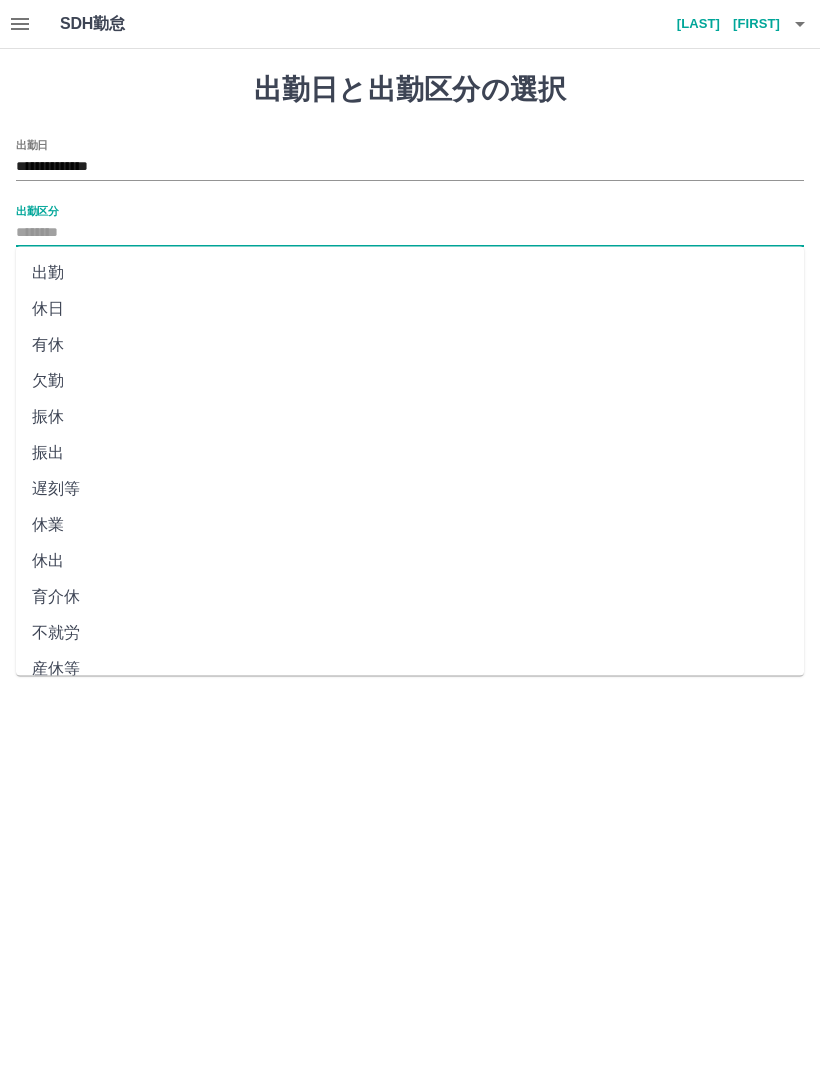 type on "**" 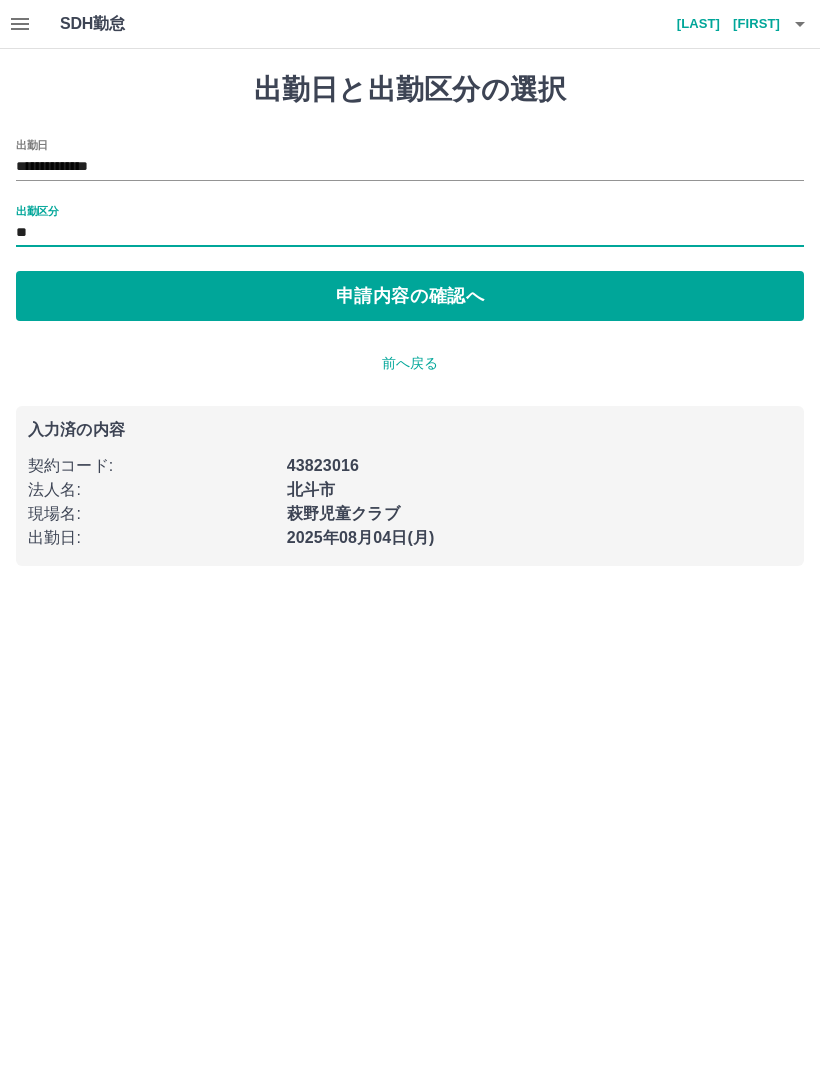 click on "申請内容の確認へ" at bounding box center [410, 296] 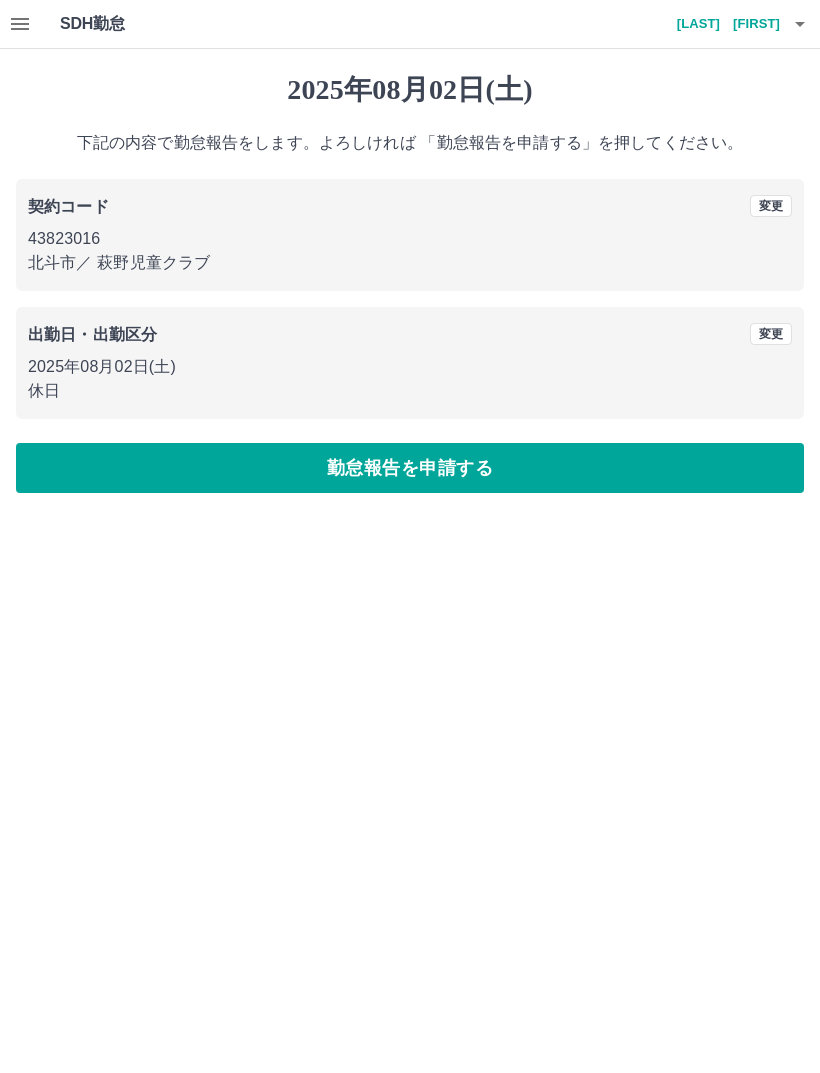 click on "勤怠報告を申請する" at bounding box center (410, 468) 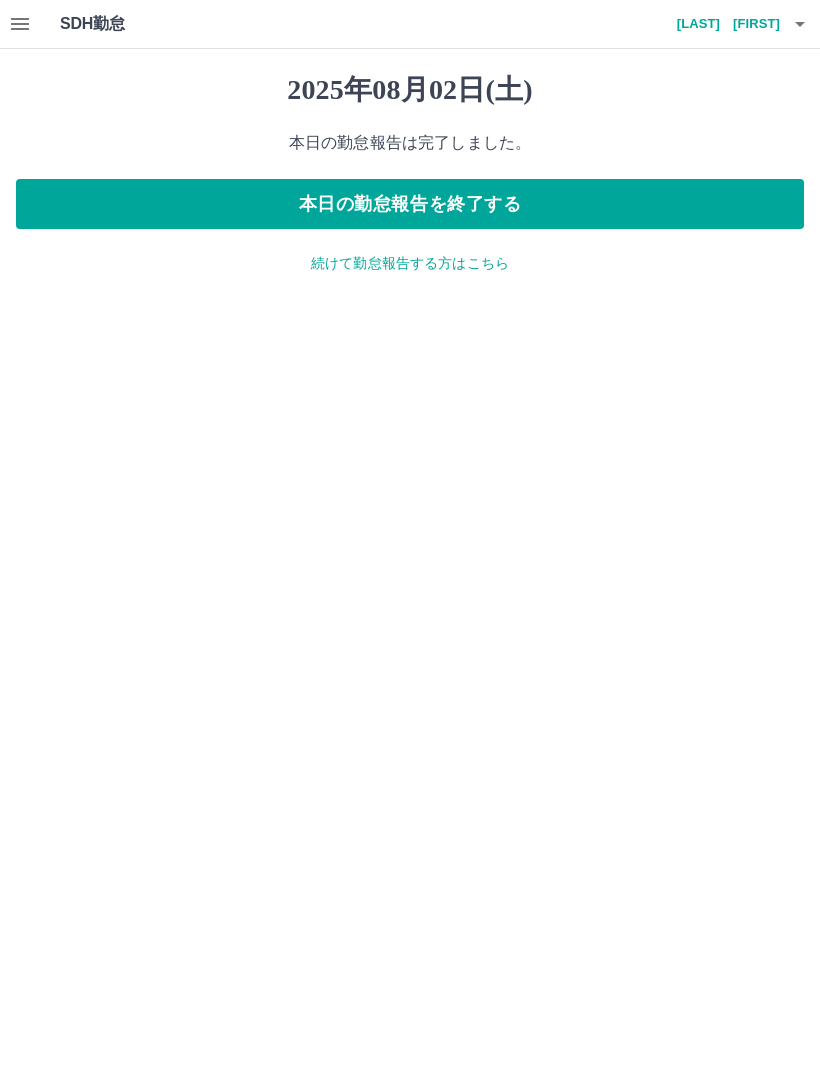 click on "続けて勤怠報告する方はこちら" at bounding box center (410, 263) 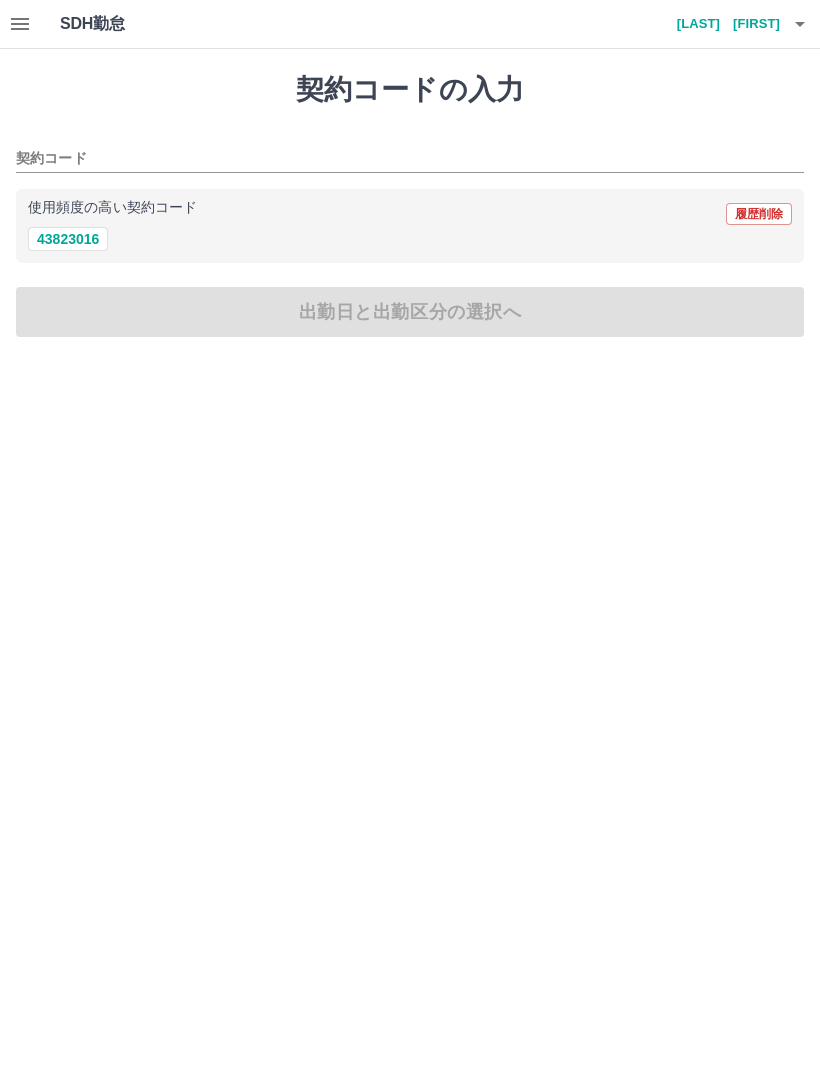 click on "43823016" at bounding box center [68, 239] 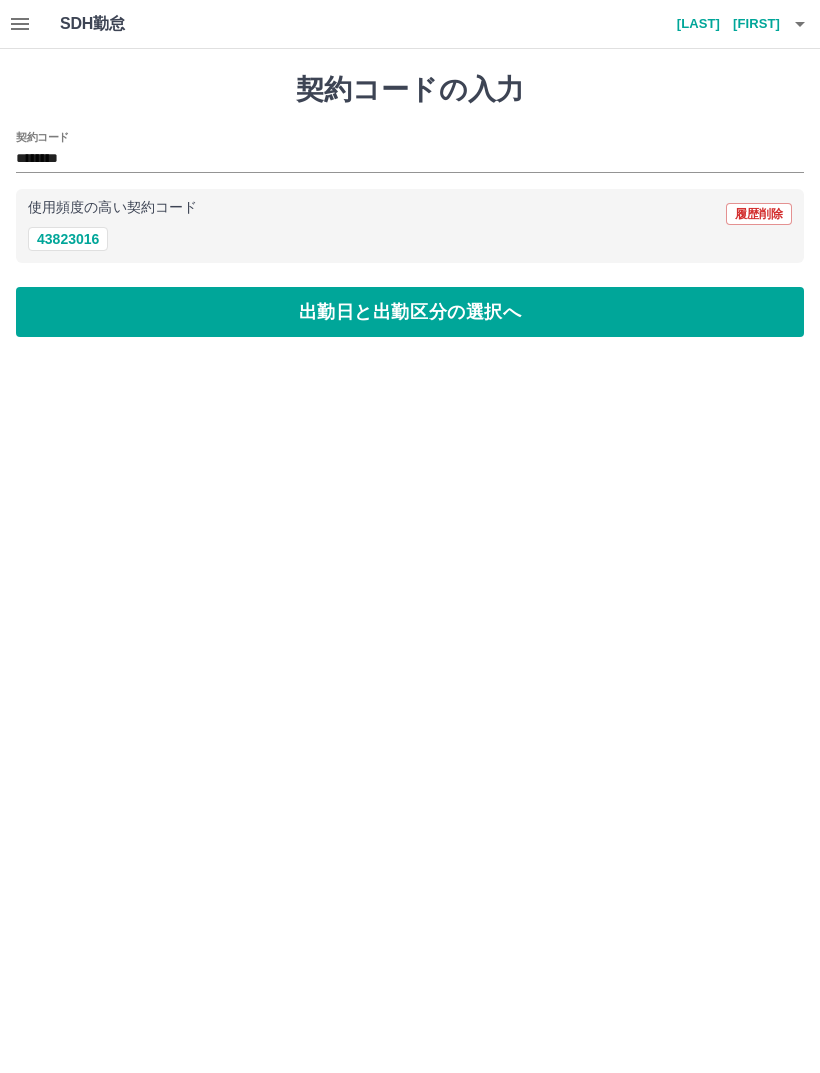 click on "出勤日と出勤区分の選択へ" at bounding box center (410, 312) 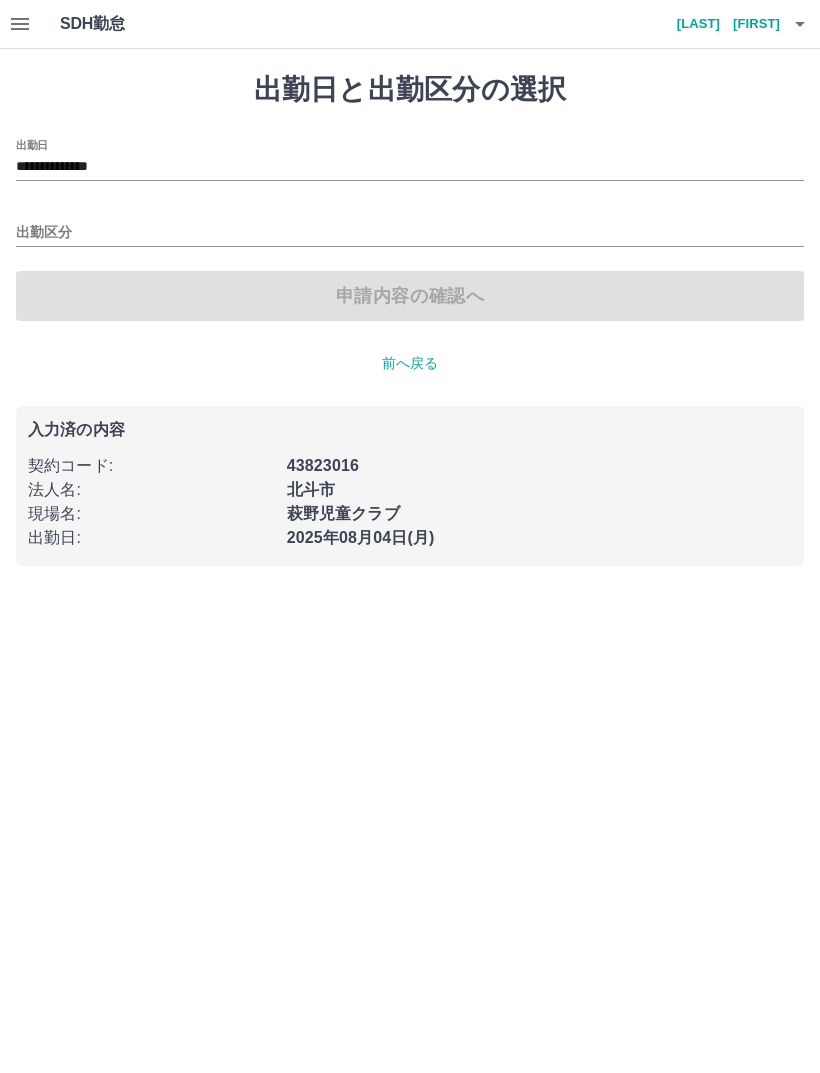 click on "**********" at bounding box center (410, 167) 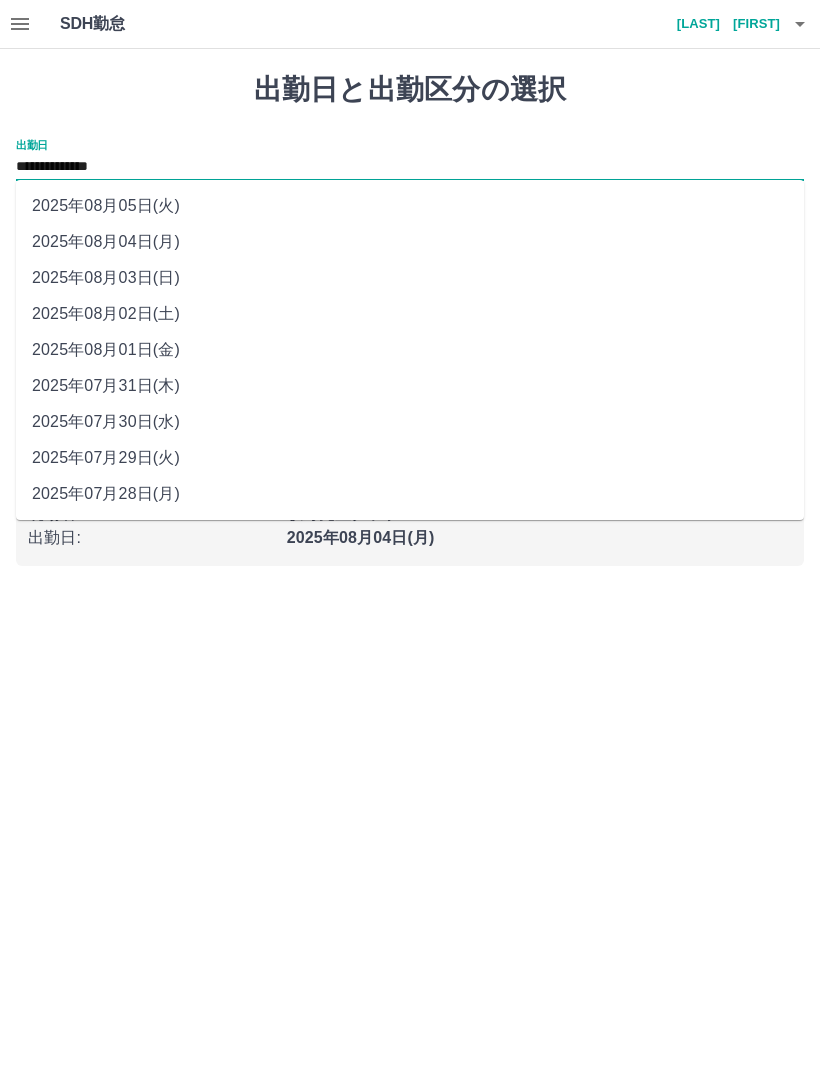 click on "2025年08月03日(日)" at bounding box center [410, 278] 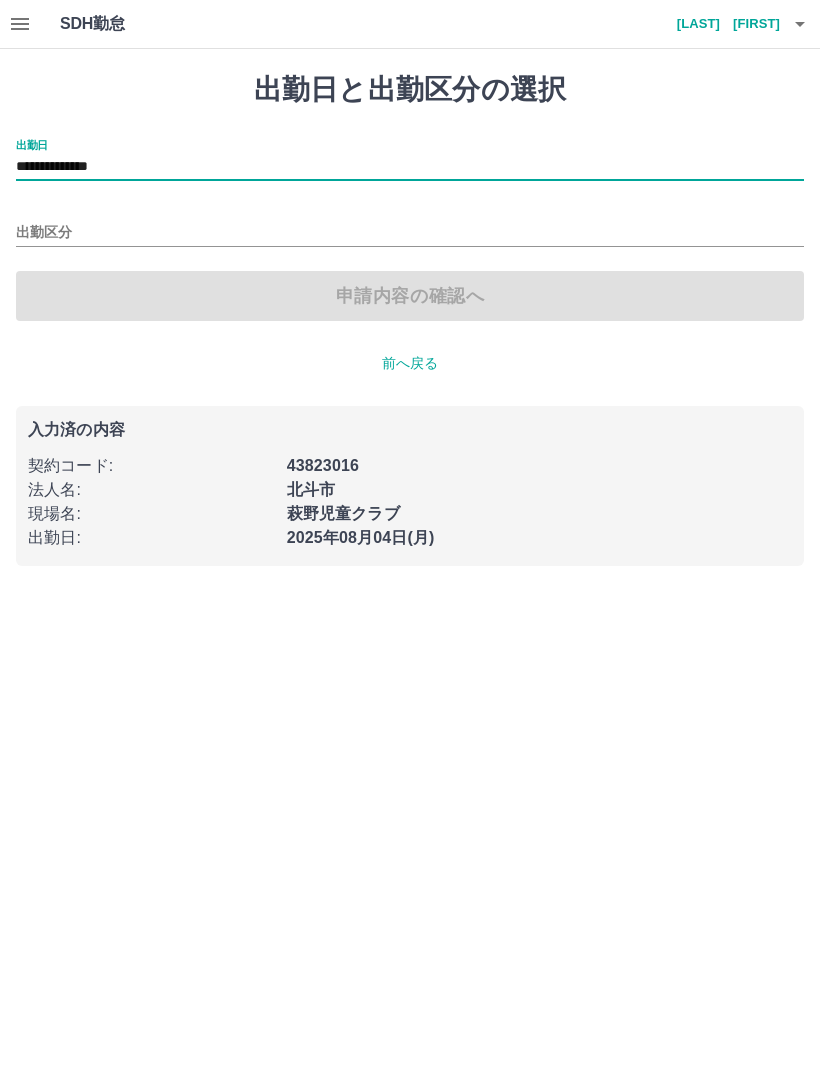 click on "出勤区分" at bounding box center [410, 233] 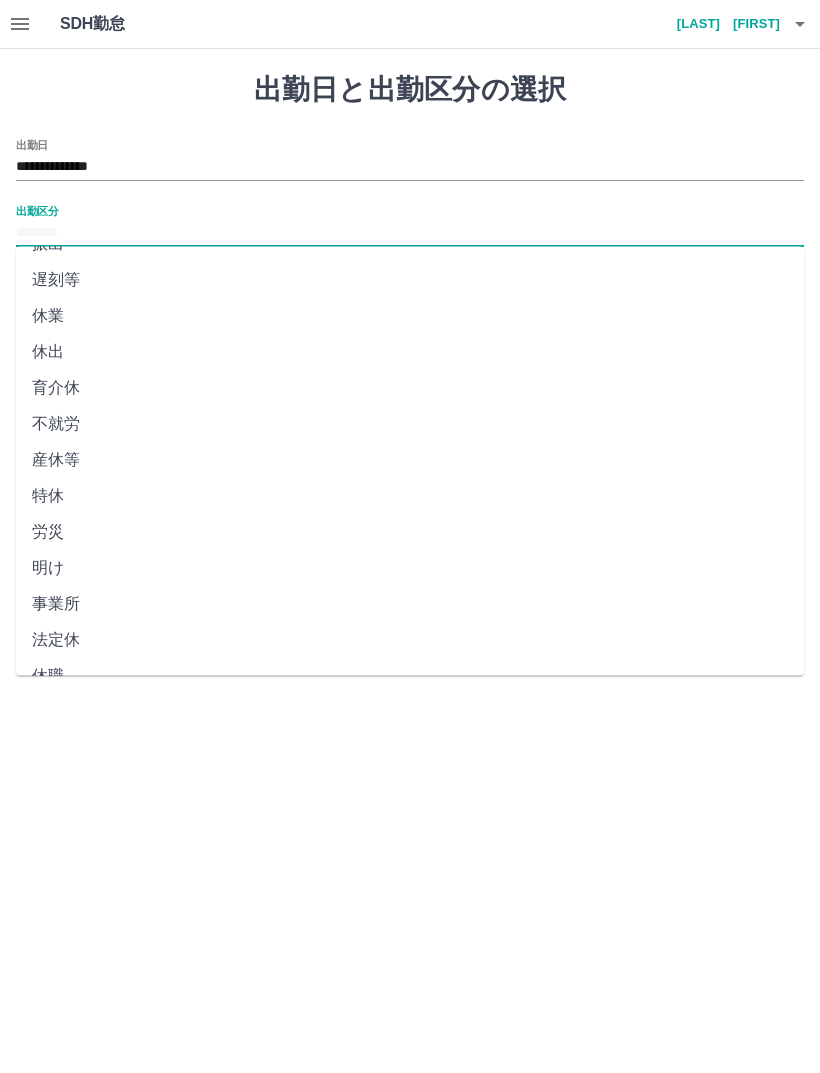 scroll, scrollTop: 209, scrollLeft: 0, axis: vertical 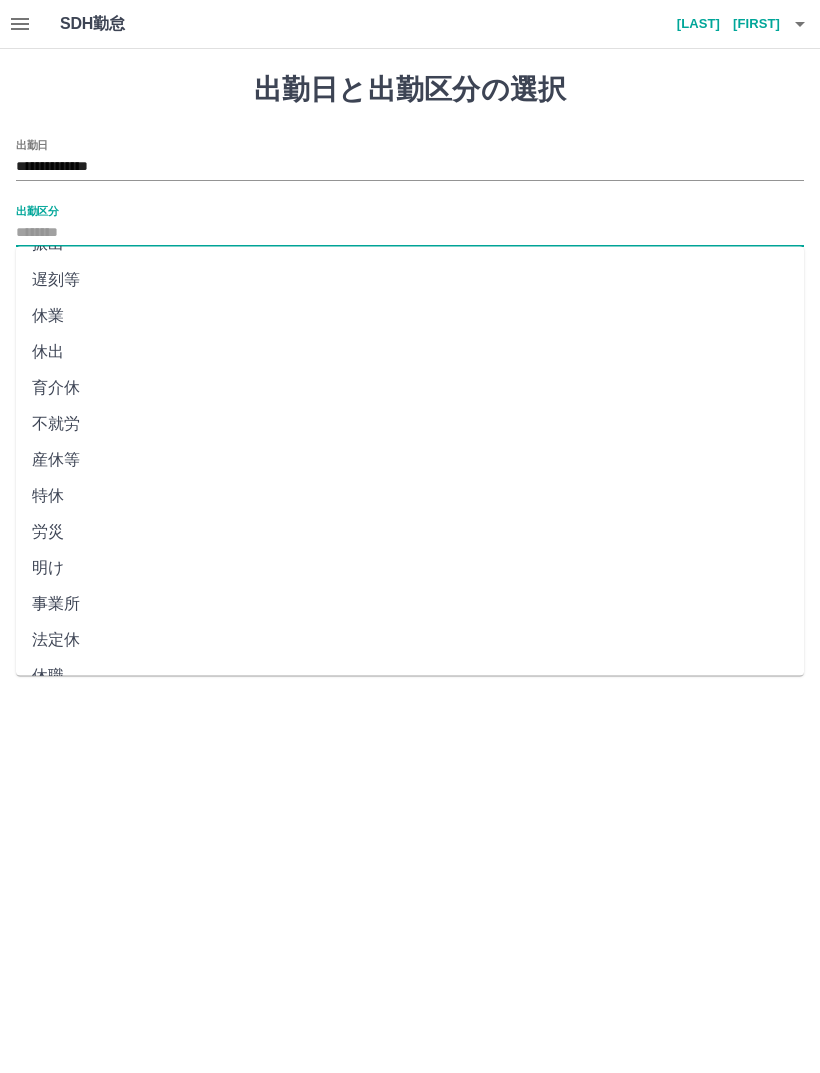 click on "法定休" at bounding box center (410, 640) 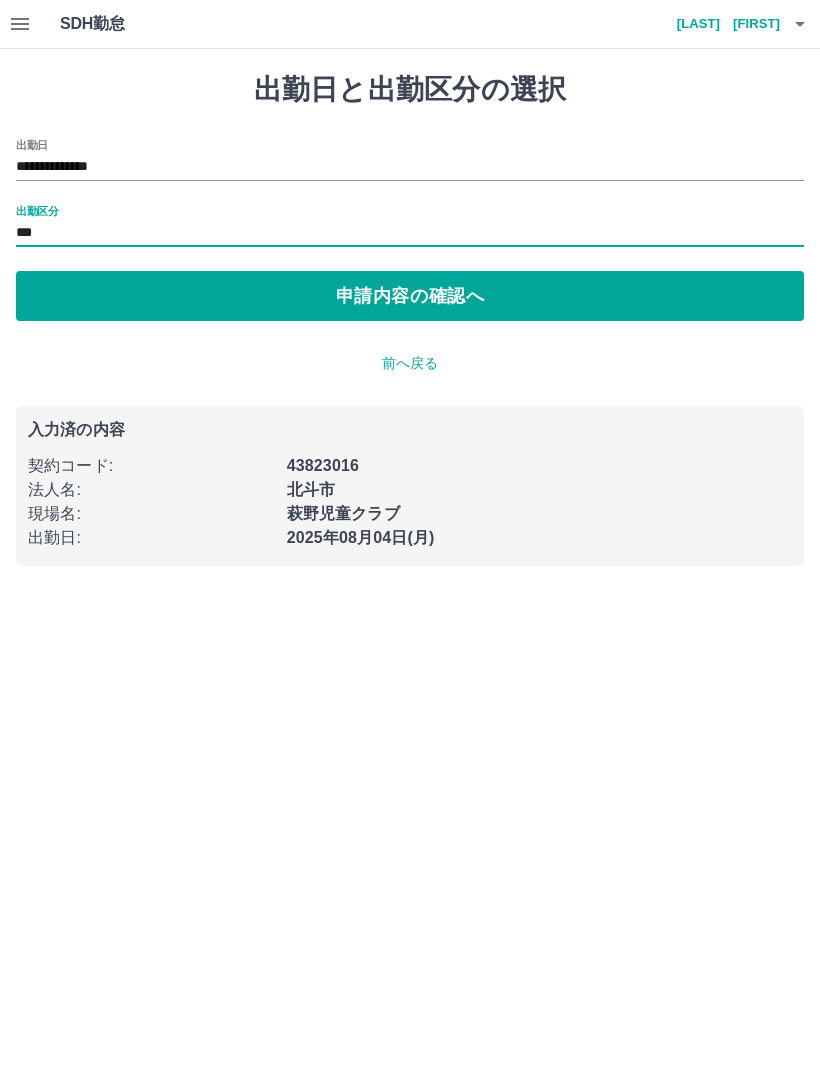 type on "***" 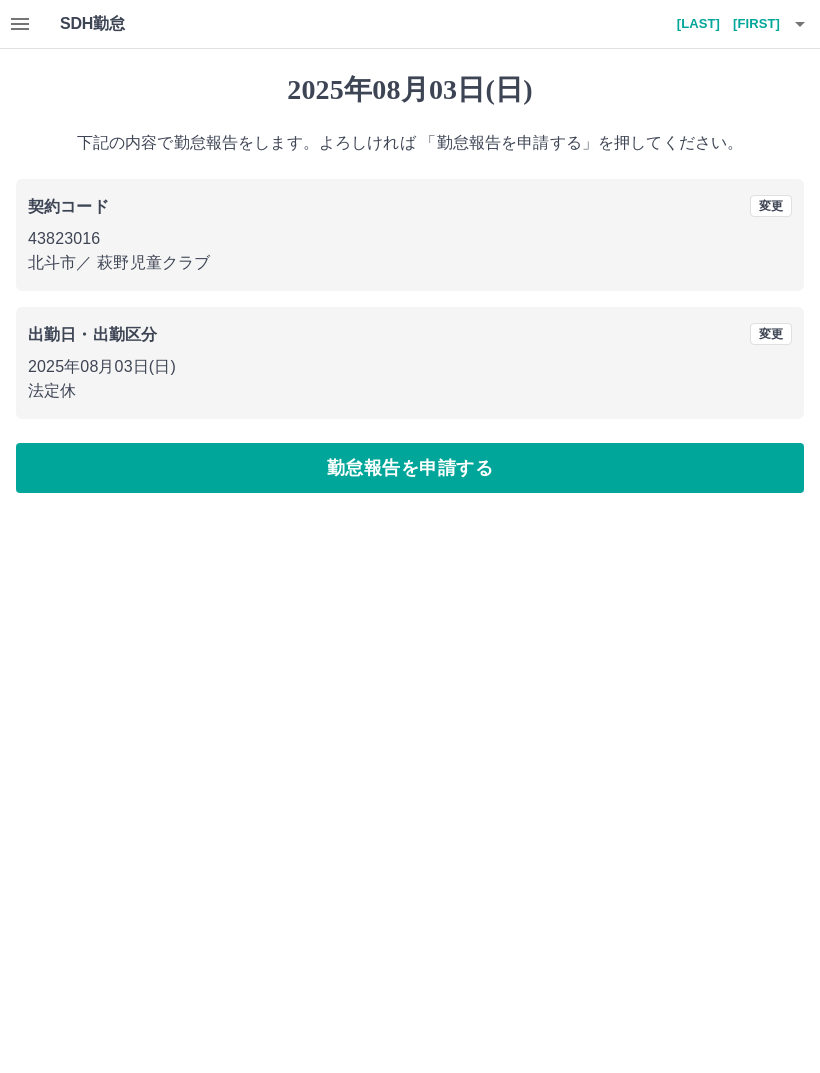 click on "勤怠報告を申請する" at bounding box center [410, 468] 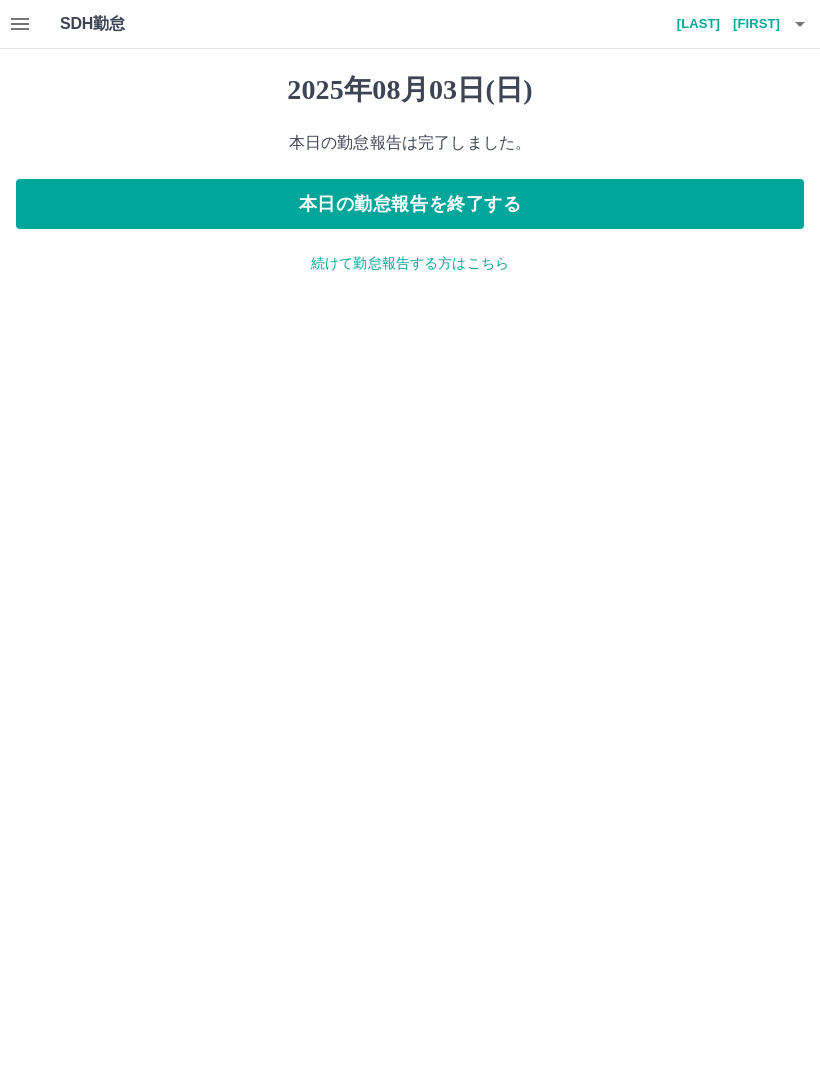 click 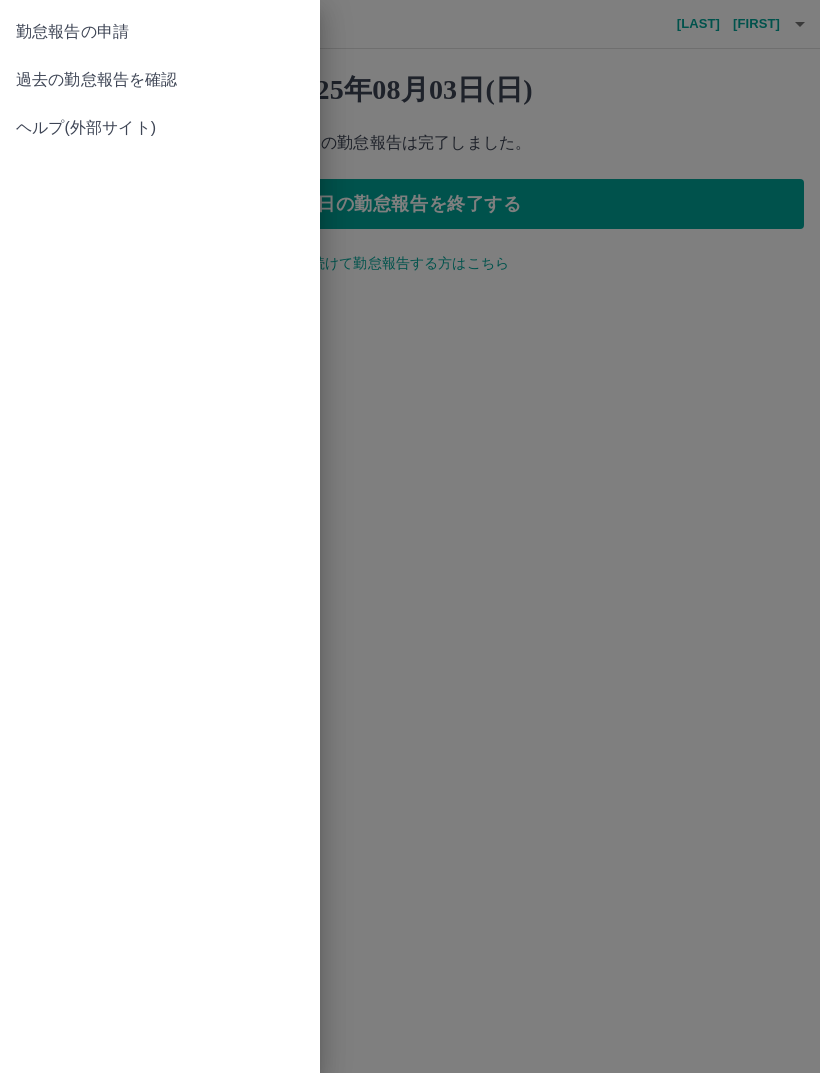 click on "過去の勤怠報告を確認" at bounding box center [160, 80] 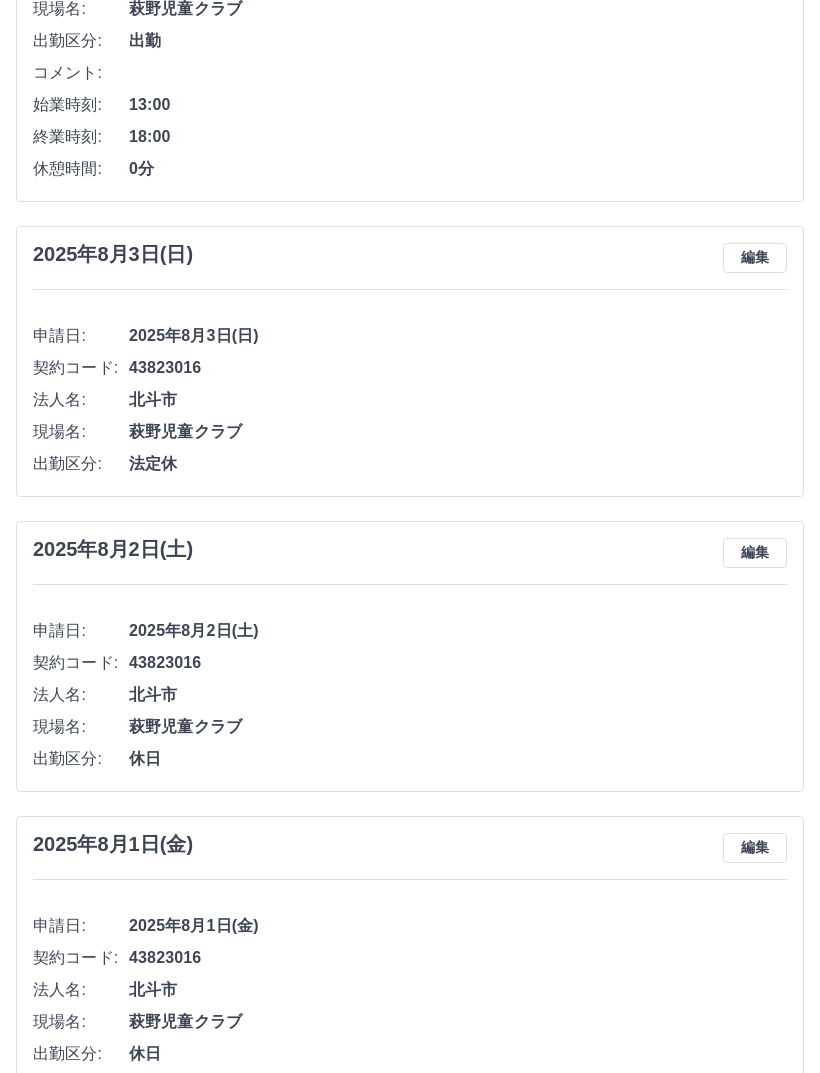 click on "2025年8月1日(金) 編集 申請日: 2025年8月1日(金) 契約コード: 43823016 法人名: 北斗市 現場名: 萩野児童クラブ 出勤区分: 休日" at bounding box center (410, 951) 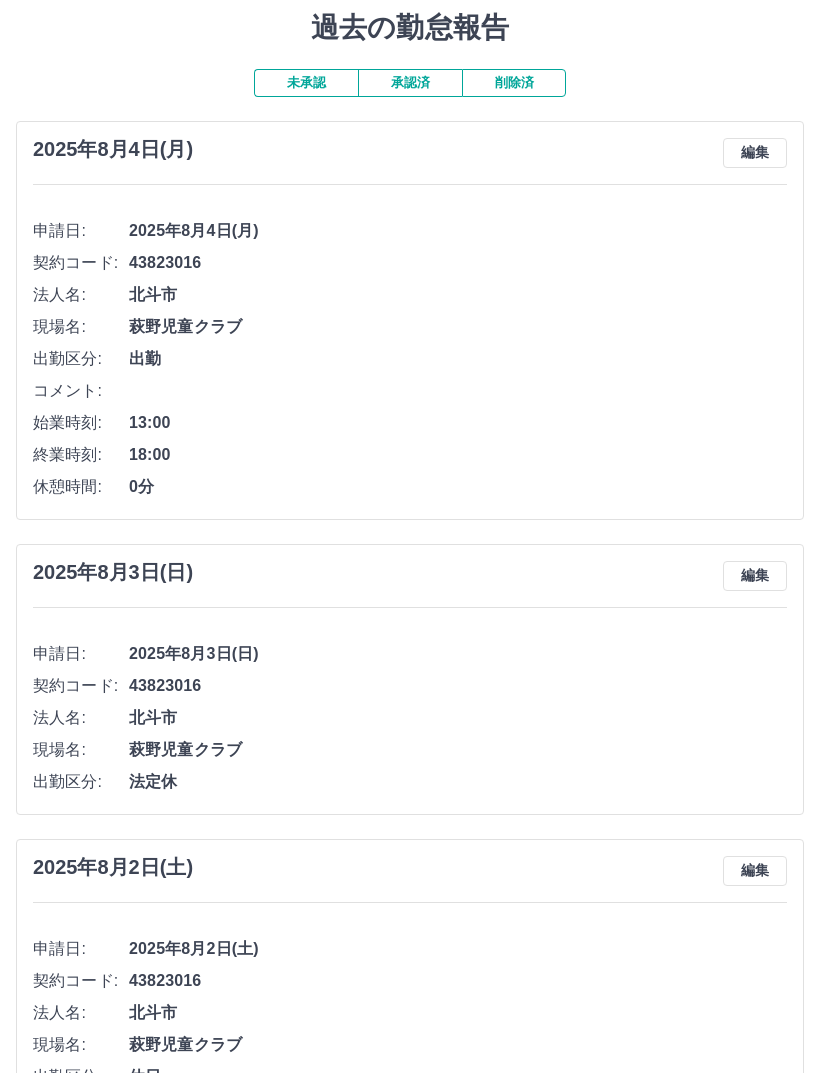 scroll, scrollTop: 0, scrollLeft: 0, axis: both 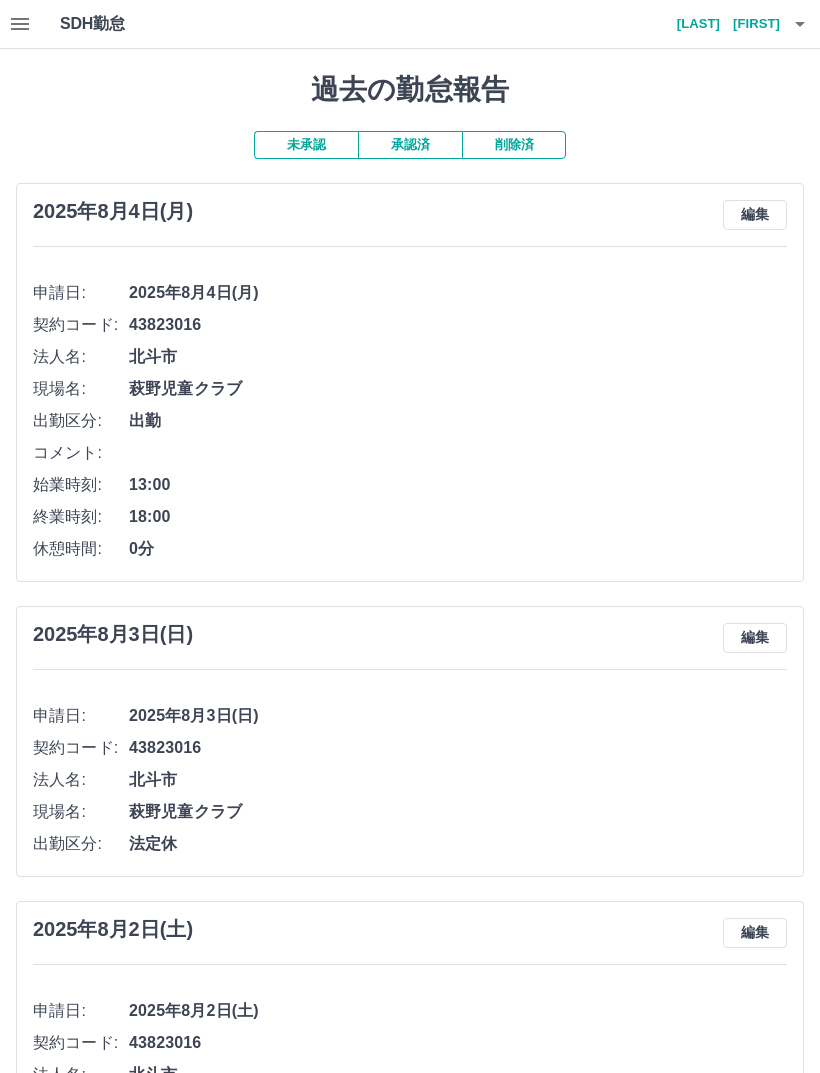 click on "館山　千秋" at bounding box center (720, 24) 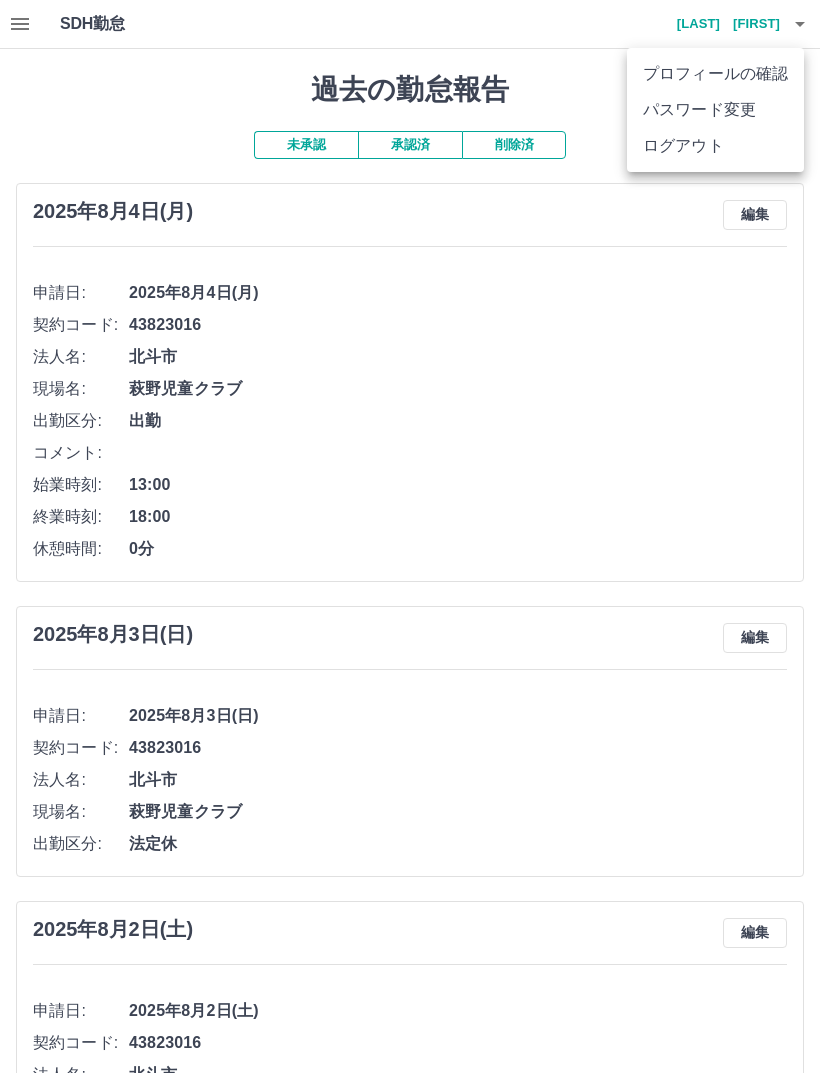 click on "ログアウト" at bounding box center (715, 146) 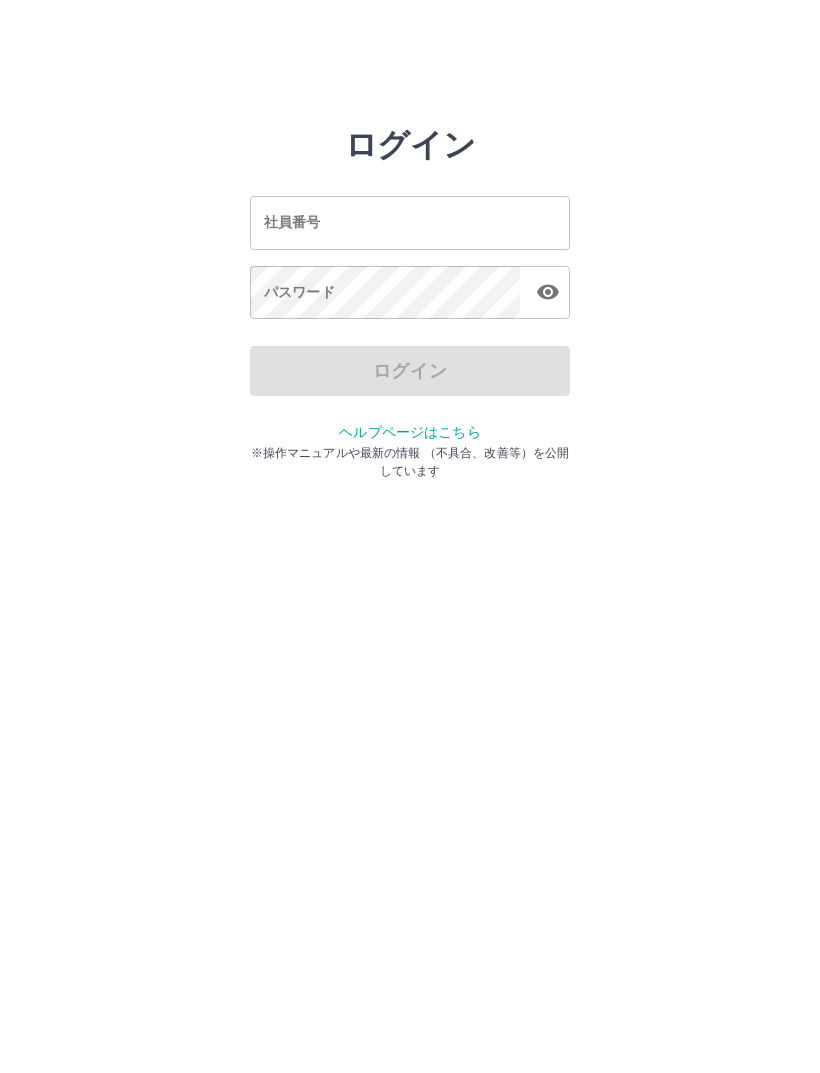 scroll, scrollTop: 0, scrollLeft: 0, axis: both 